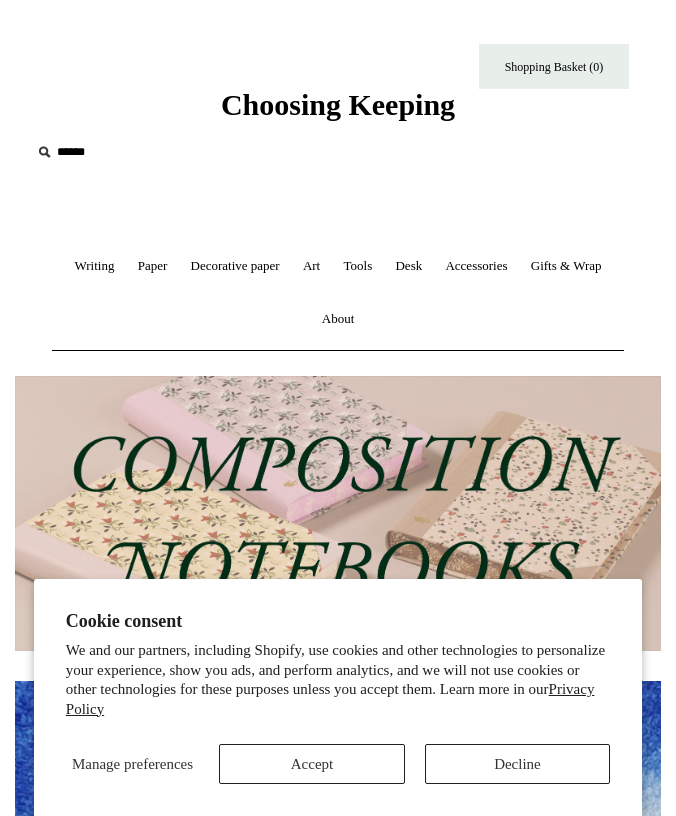 scroll, scrollTop: 0, scrollLeft: 0, axis: both 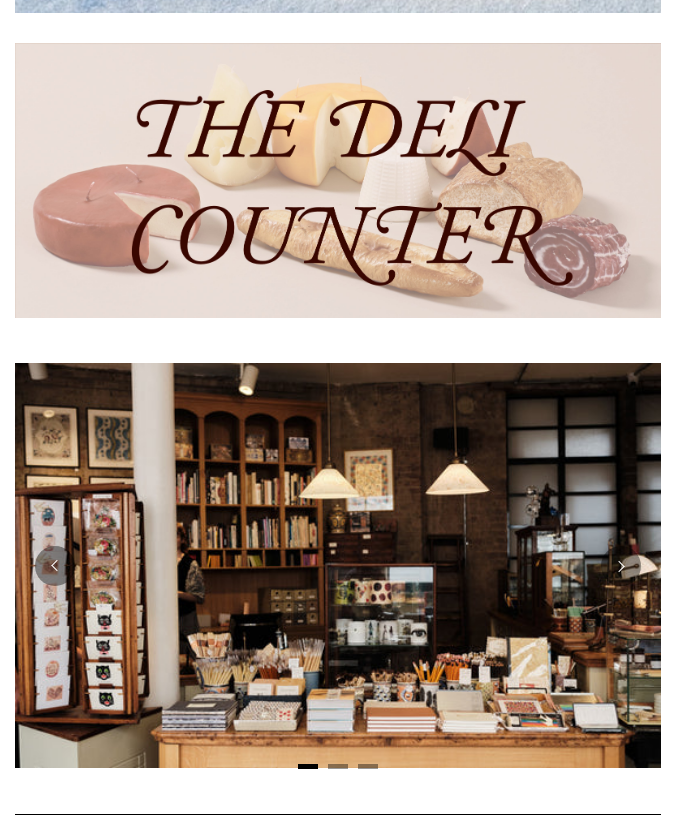 click at bounding box center [338, 180] 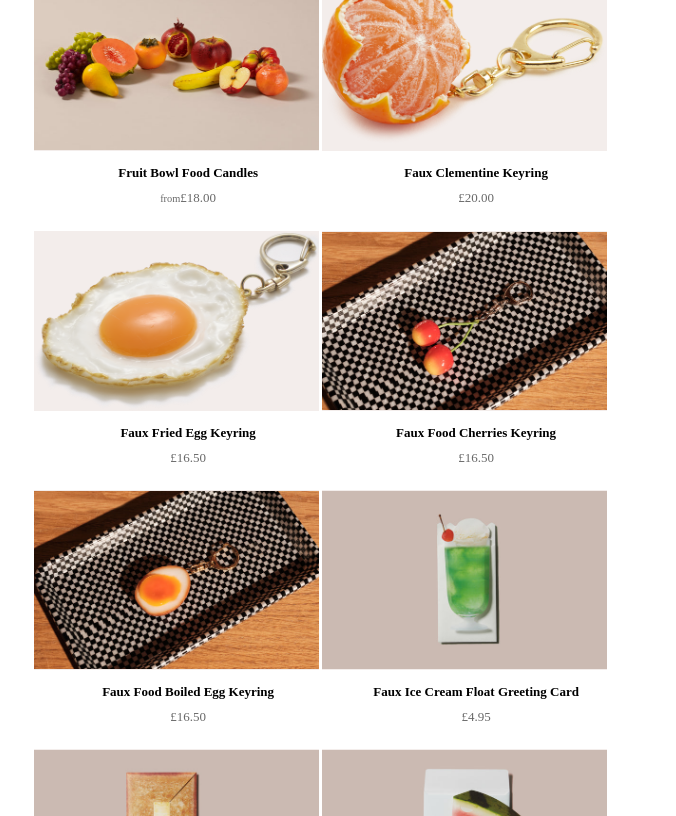 scroll, scrollTop: 454, scrollLeft: 0, axis: vertical 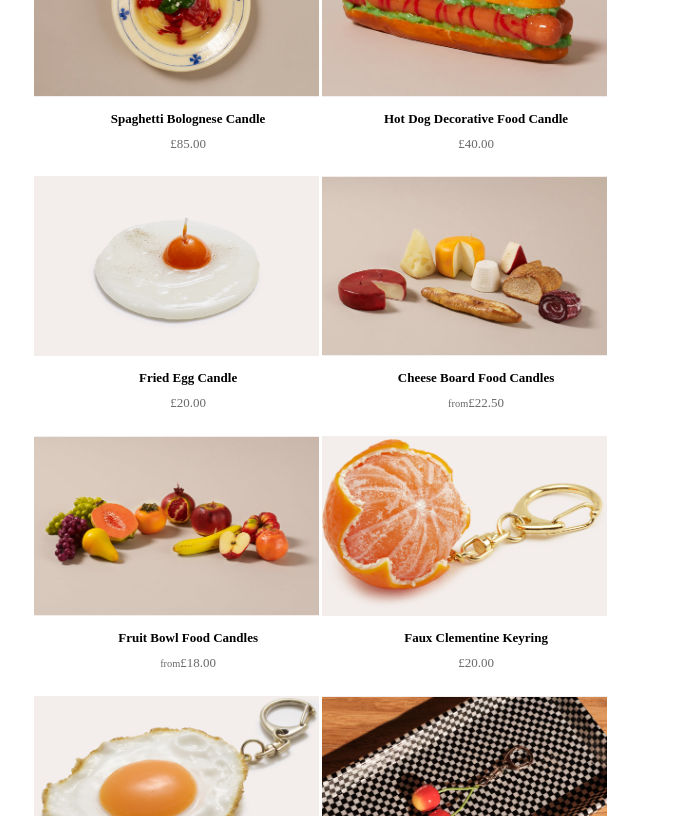 click at bounding box center (464, 526) 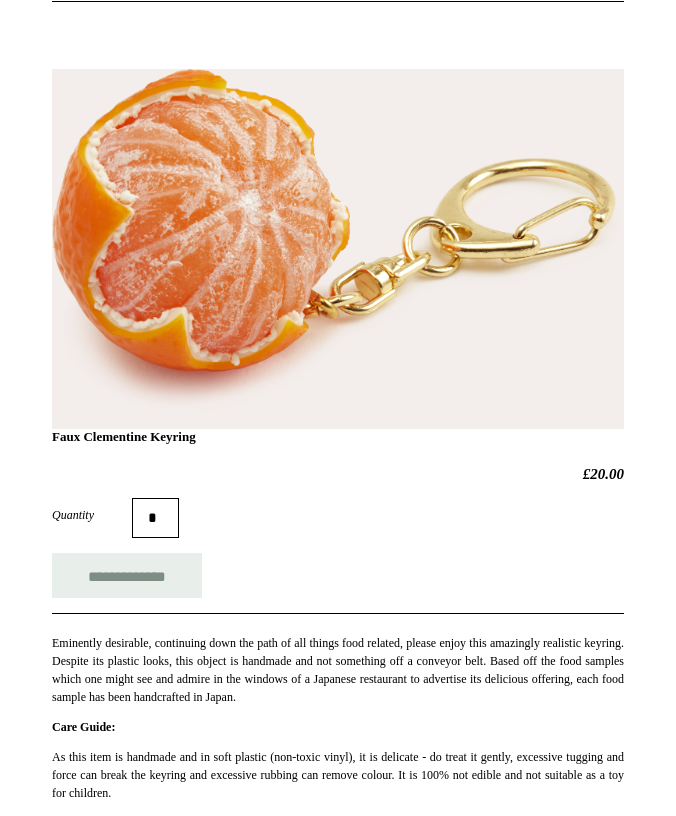 scroll, scrollTop: 31, scrollLeft: 0, axis: vertical 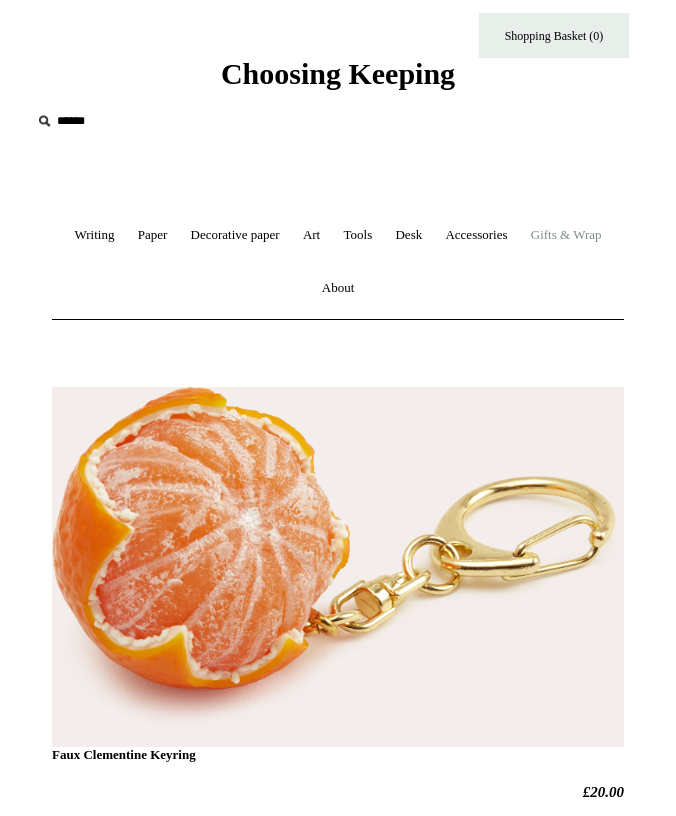 click on "Gifts & Wrap +" at bounding box center [566, 235] 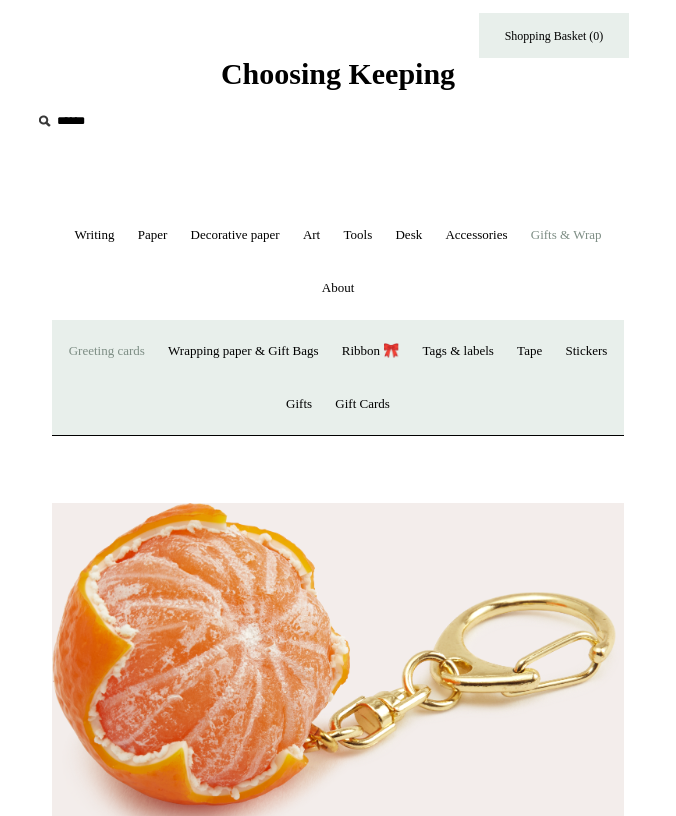 click on "Greeting cards +" at bounding box center (107, 351) 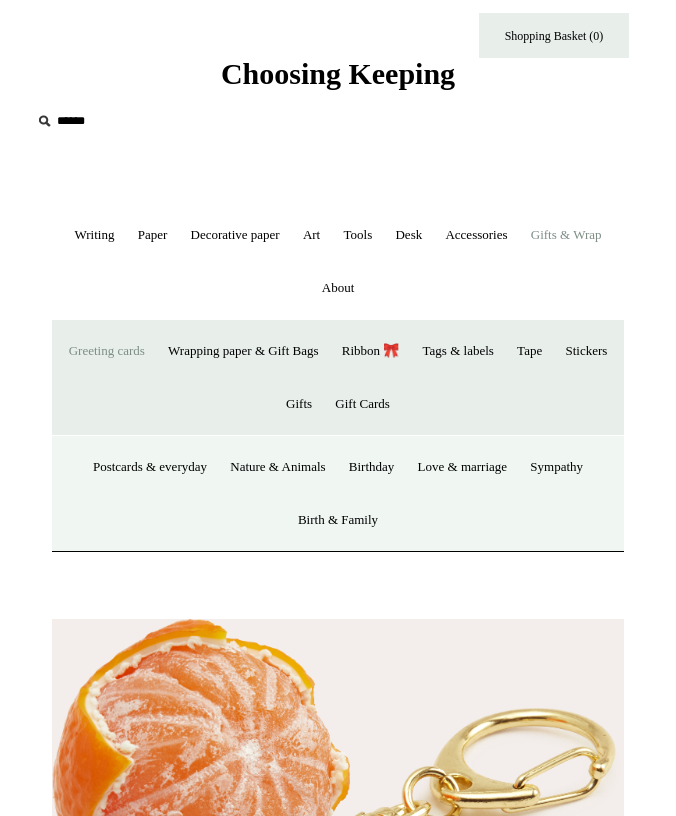 click on "Choosing Keeping" at bounding box center [338, 73] 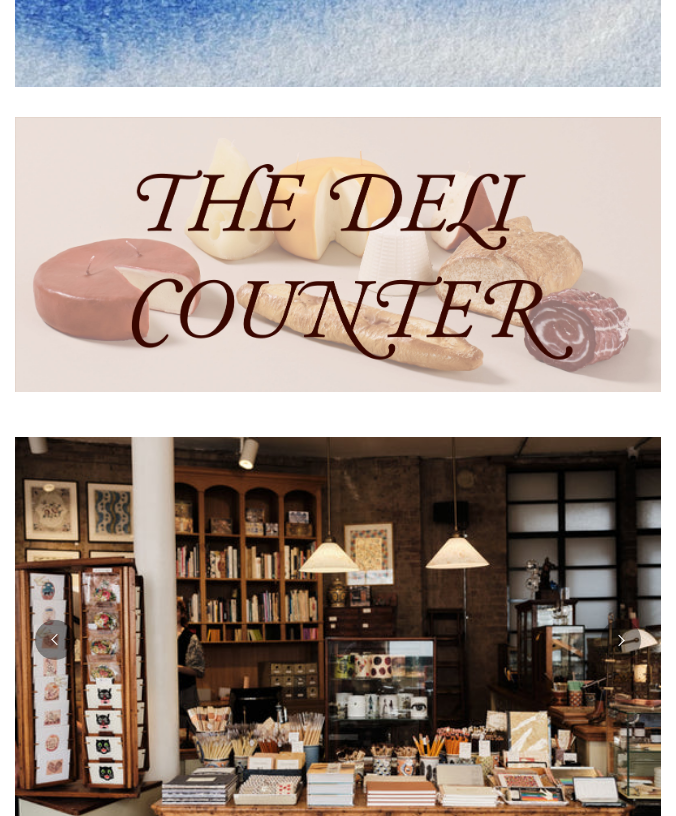 scroll, scrollTop: 916, scrollLeft: 0, axis: vertical 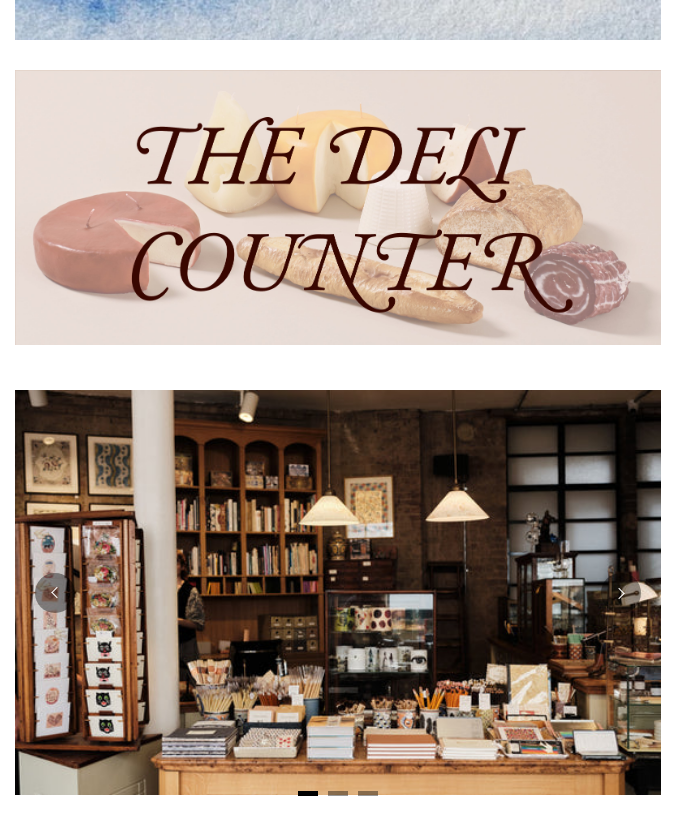click at bounding box center (338, 207) 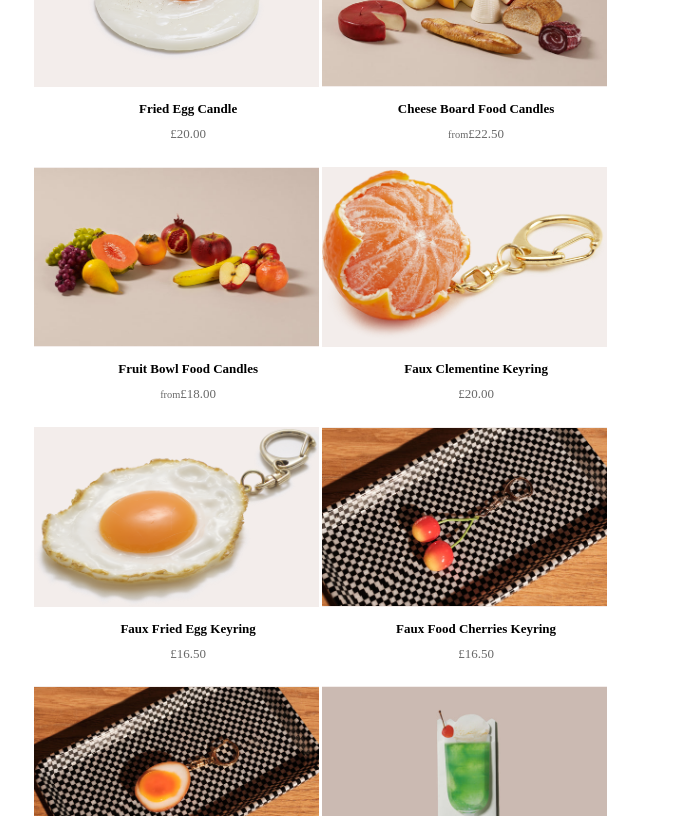 scroll, scrollTop: 913, scrollLeft: 0, axis: vertical 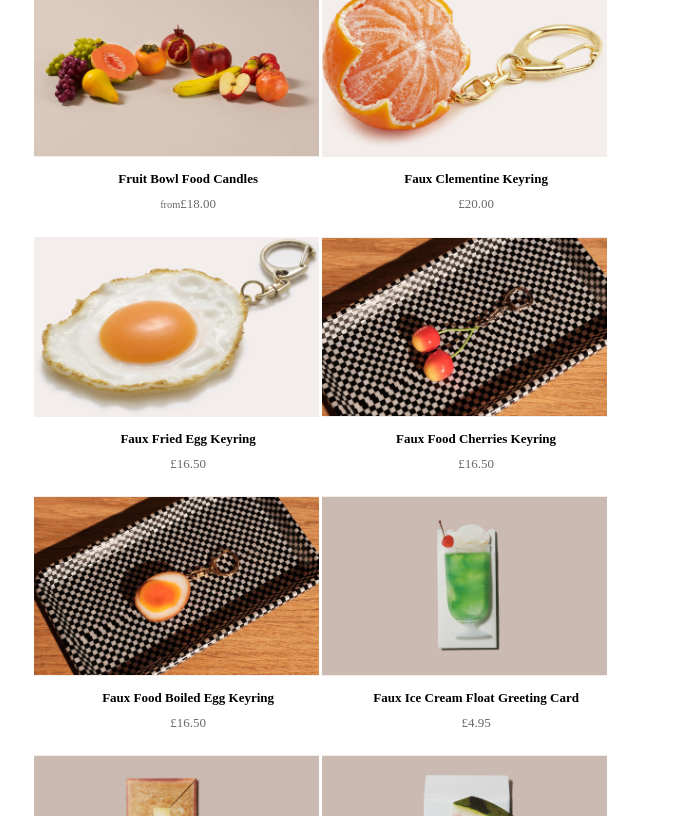click at bounding box center (464, 327) 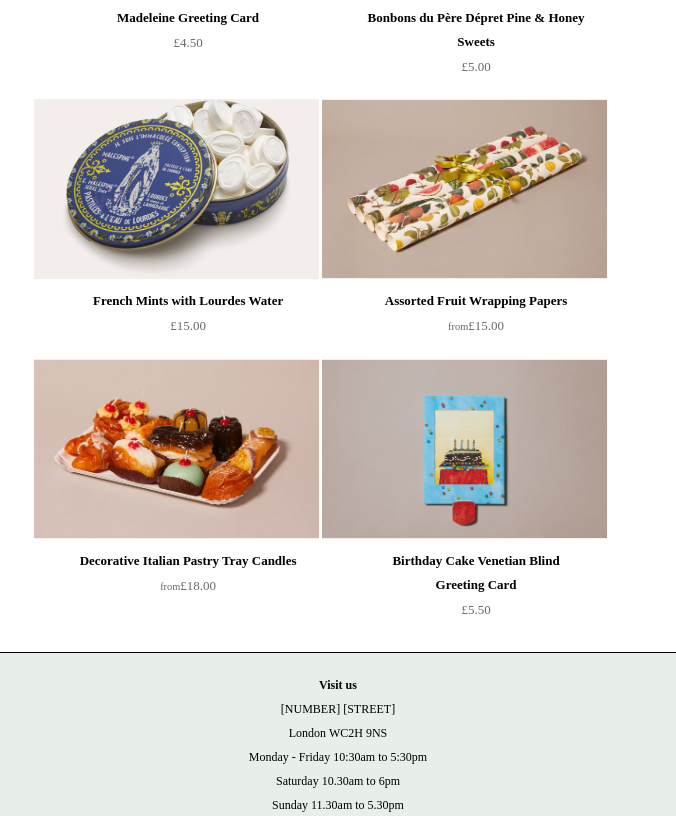 scroll, scrollTop: 2707, scrollLeft: 0, axis: vertical 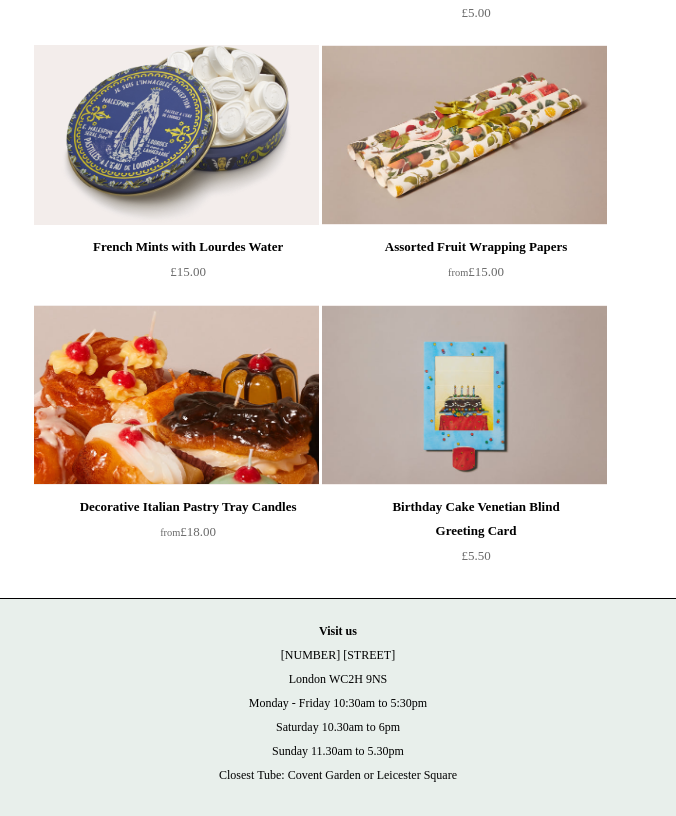 click at bounding box center [176, 395] 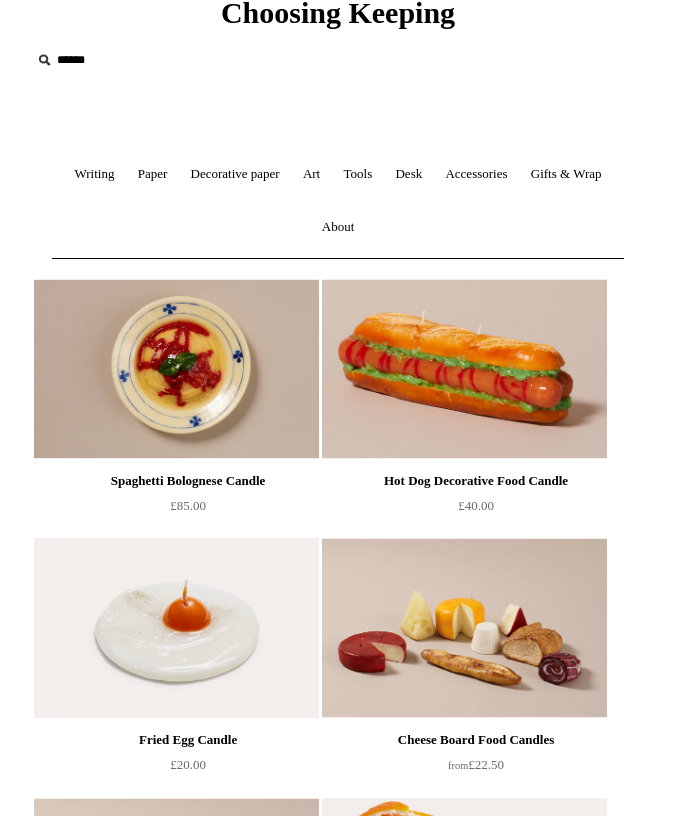 scroll, scrollTop: 225, scrollLeft: 0, axis: vertical 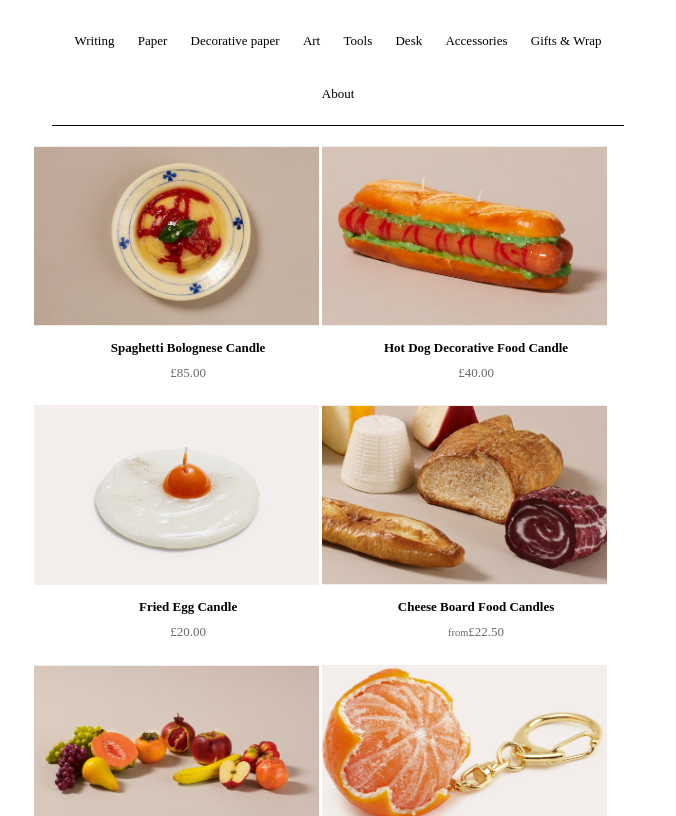 click at bounding box center (464, 495) 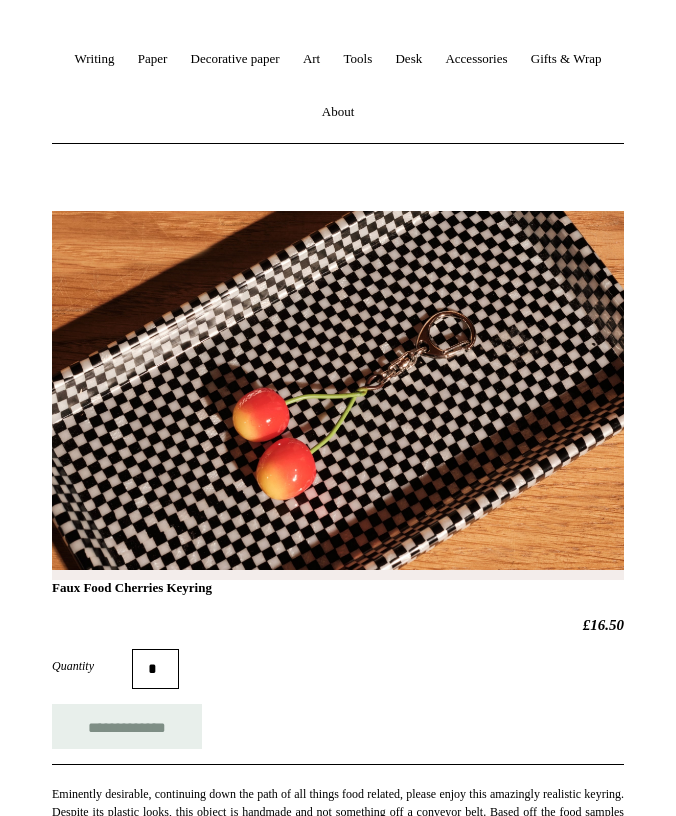 scroll, scrollTop: 211, scrollLeft: 0, axis: vertical 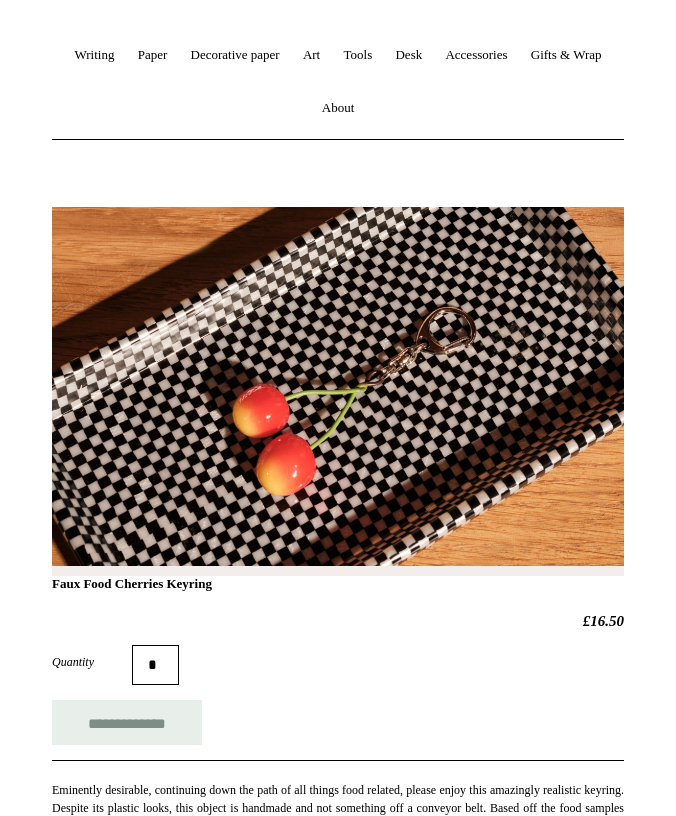 click on "Faux Food Cherries Keyring" at bounding box center [338, 417] 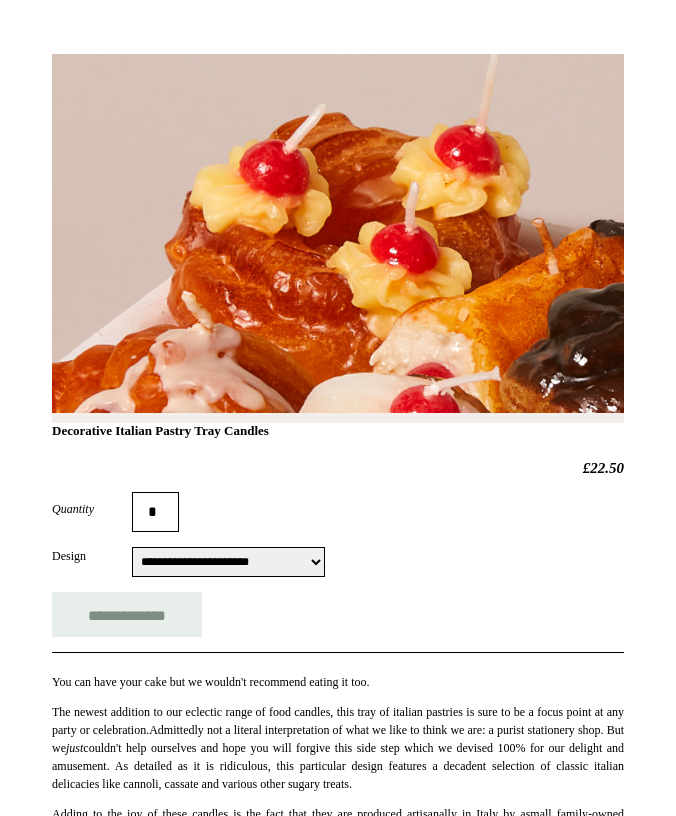 scroll, scrollTop: 368, scrollLeft: 0, axis: vertical 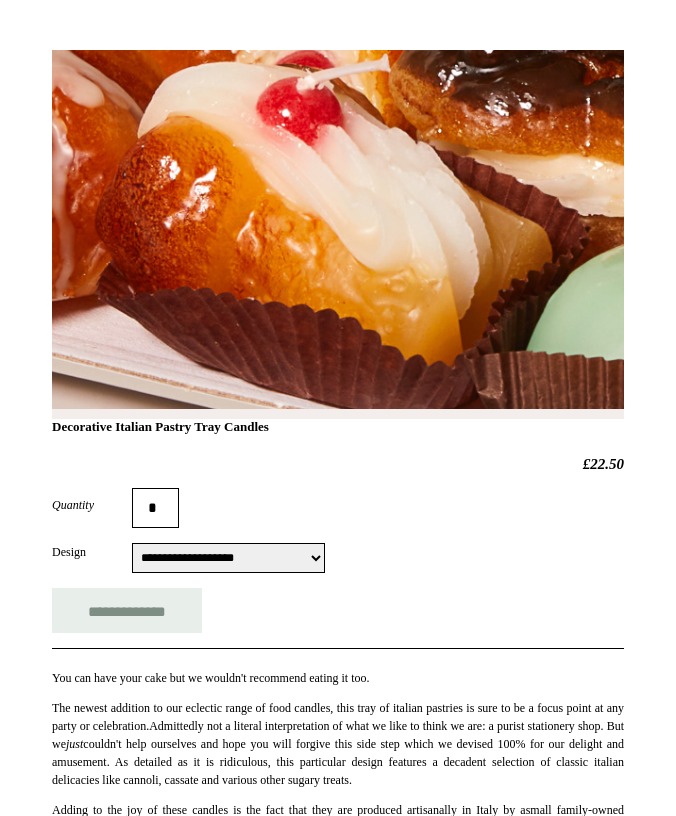 select on "**********" 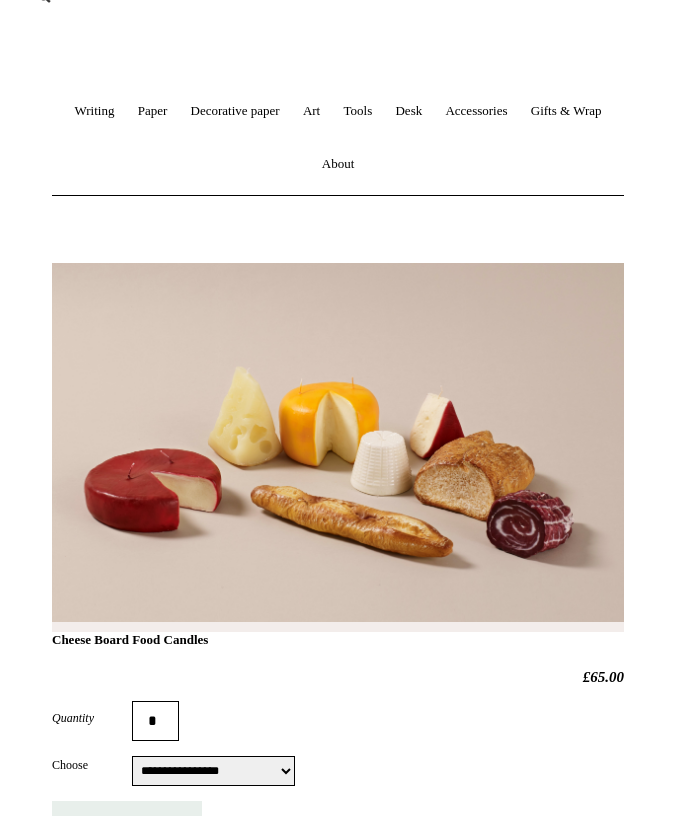 scroll, scrollTop: 293, scrollLeft: 0, axis: vertical 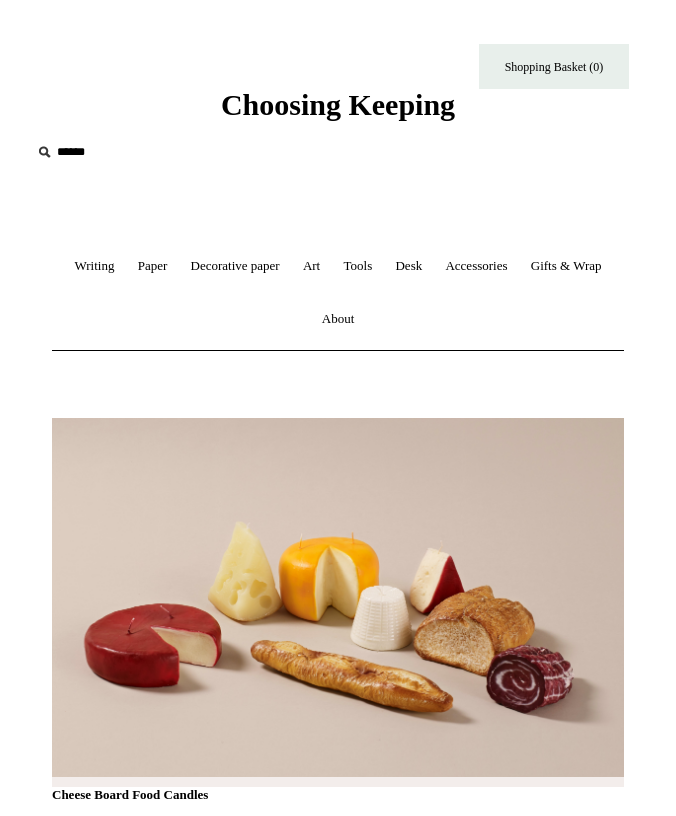 click on "Choosing Keeping" at bounding box center [338, 61] 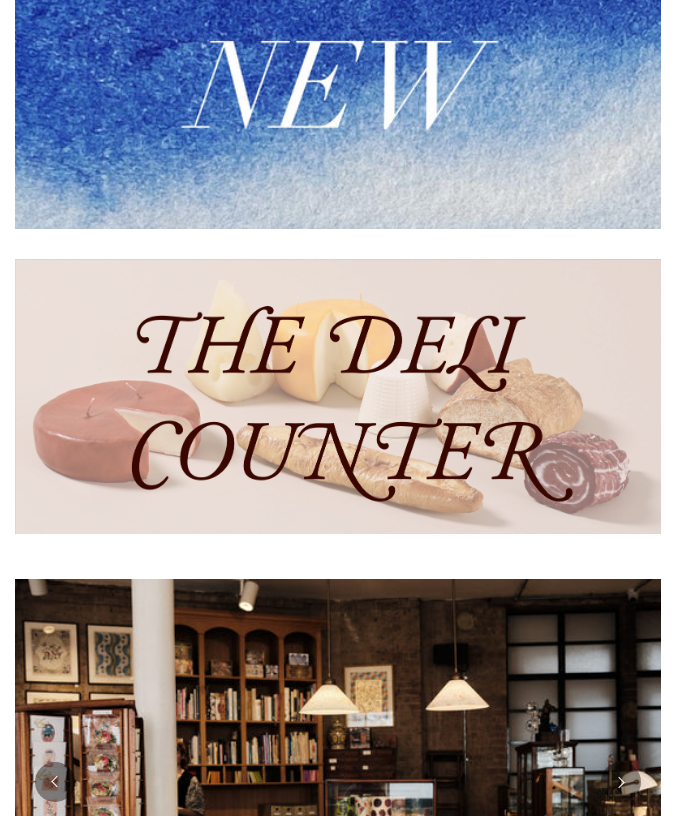scroll, scrollTop: 0, scrollLeft: 0, axis: both 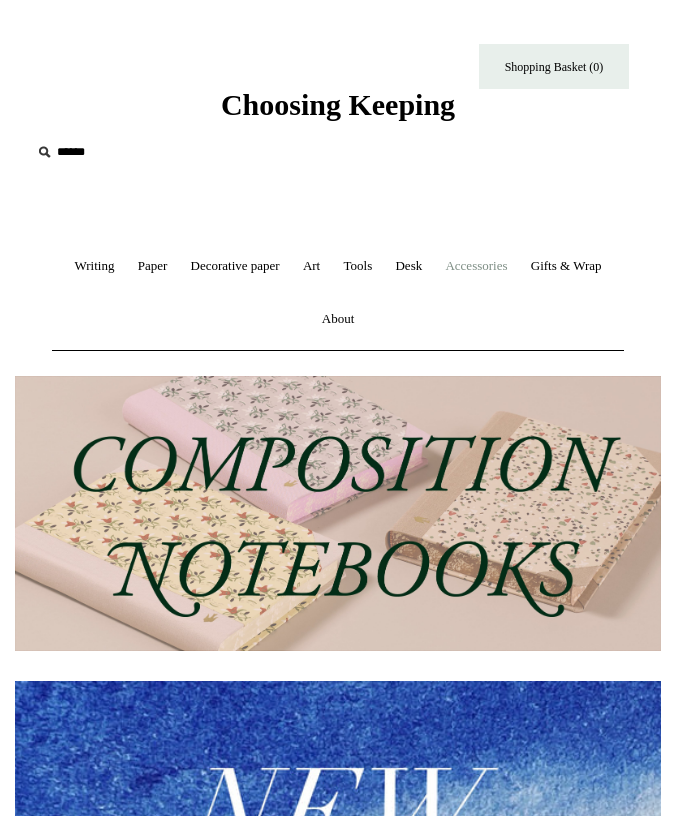 click on "Accessories +" at bounding box center (476, 266) 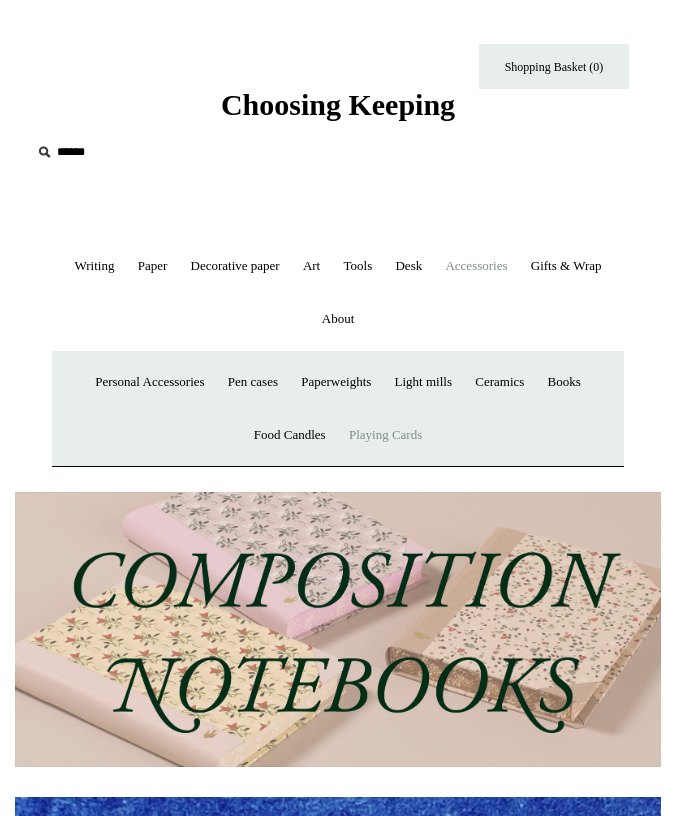 click on "Playing Cards" at bounding box center (385, 435) 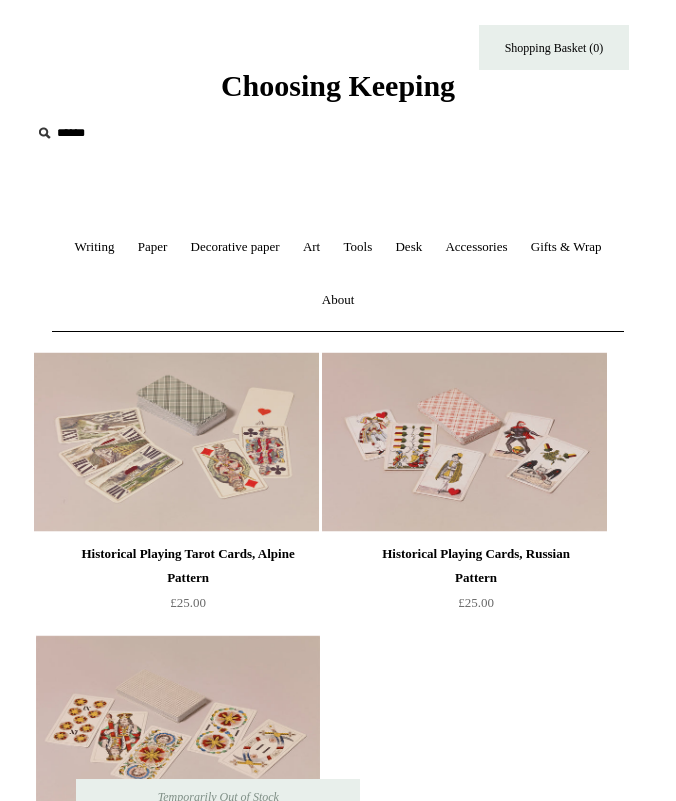 scroll, scrollTop: 0, scrollLeft: 0, axis: both 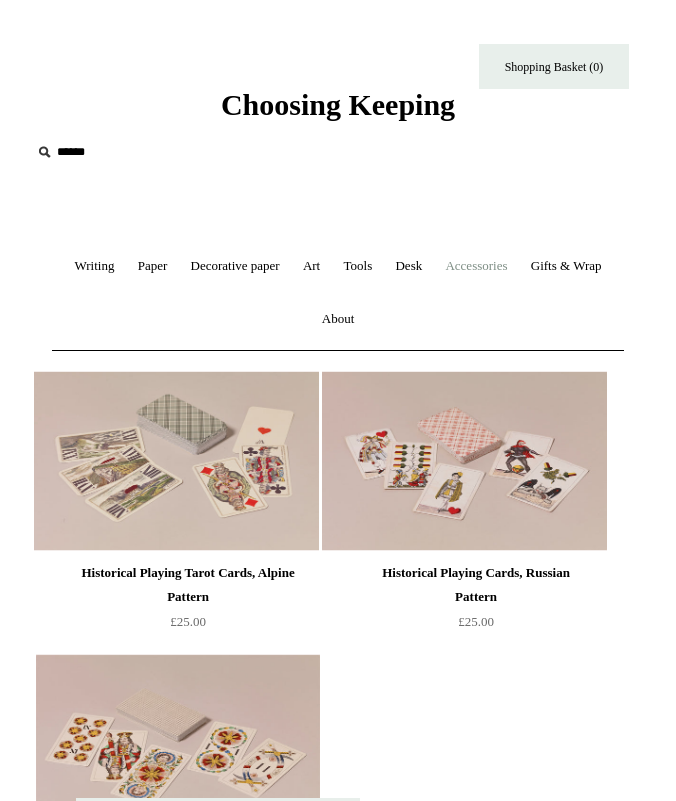 click on "Accessories +" at bounding box center (476, 266) 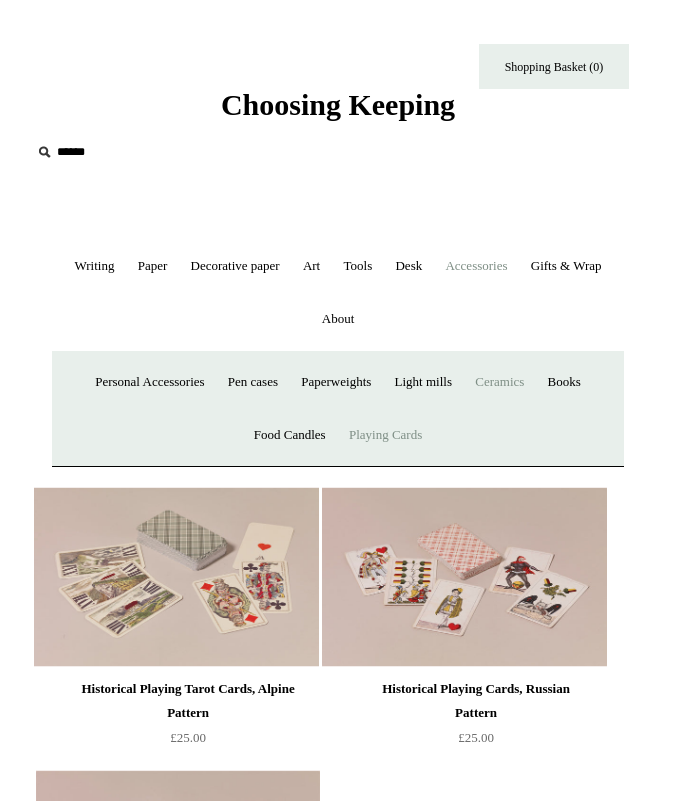 click on "Ceramics  +" at bounding box center (499, 382) 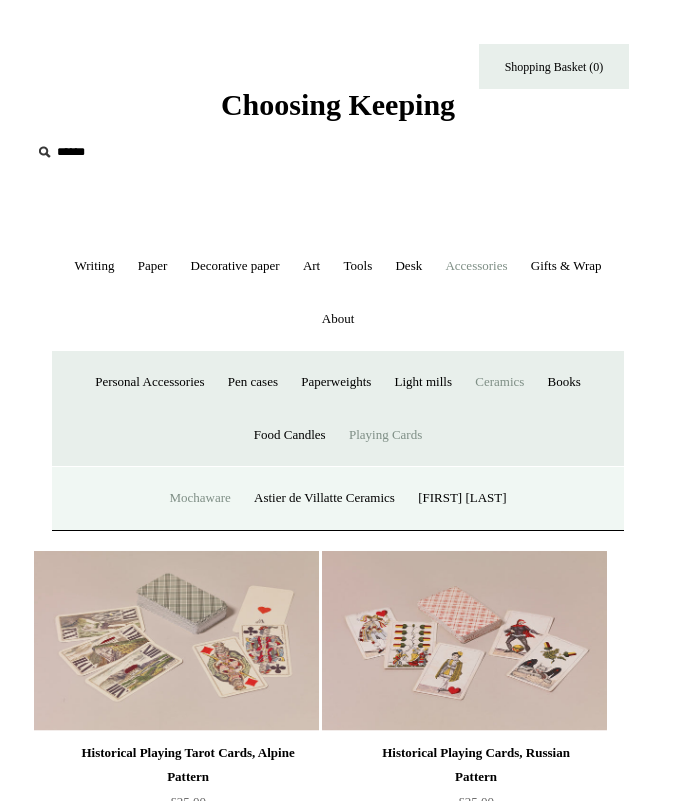 click on "Mochaware" at bounding box center (199, 498) 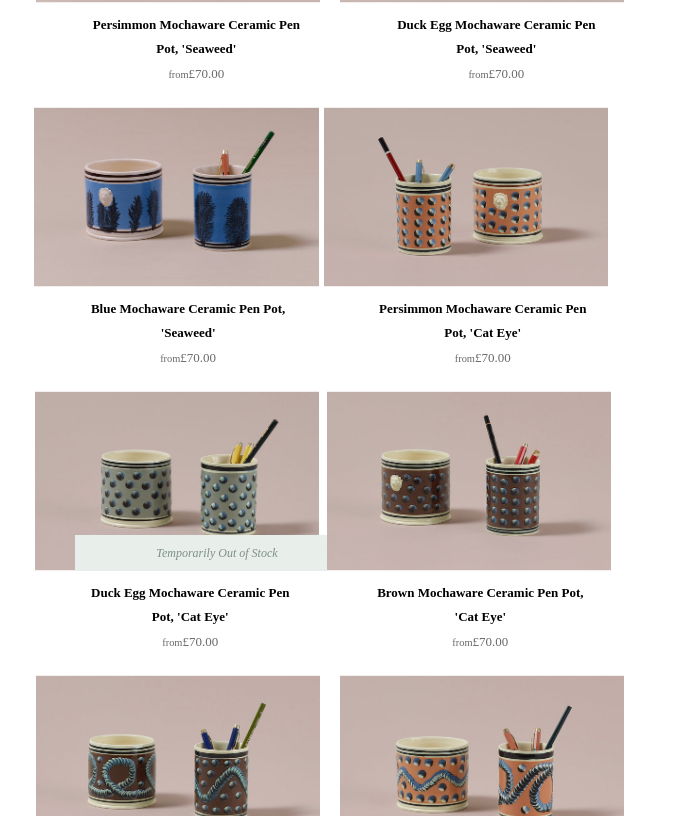 scroll, scrollTop: 0, scrollLeft: 0, axis: both 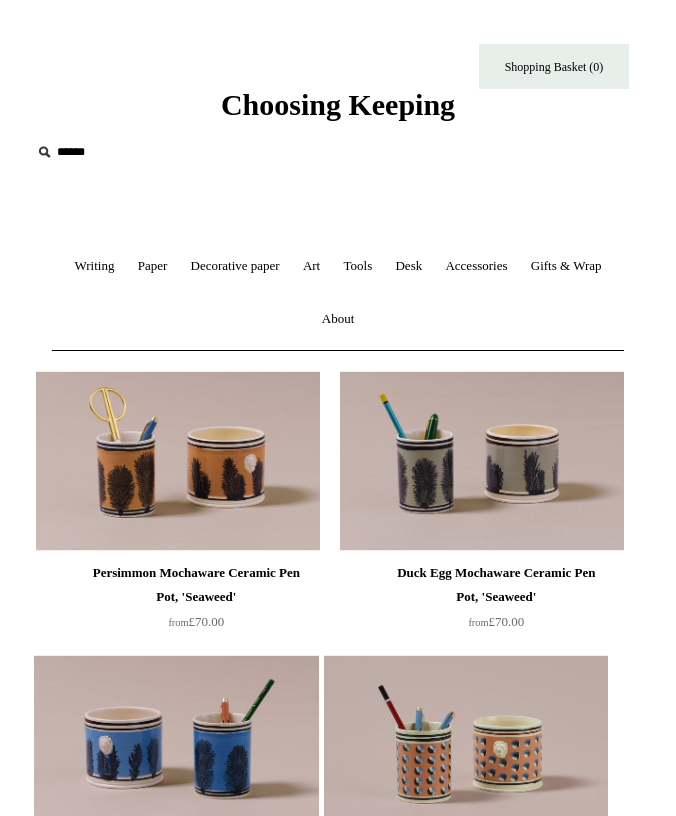 click on "Persimmon Mochaware Ceramic Pen Pot, 'Seaweed'
from
£70.00
from" at bounding box center [361, 1058] 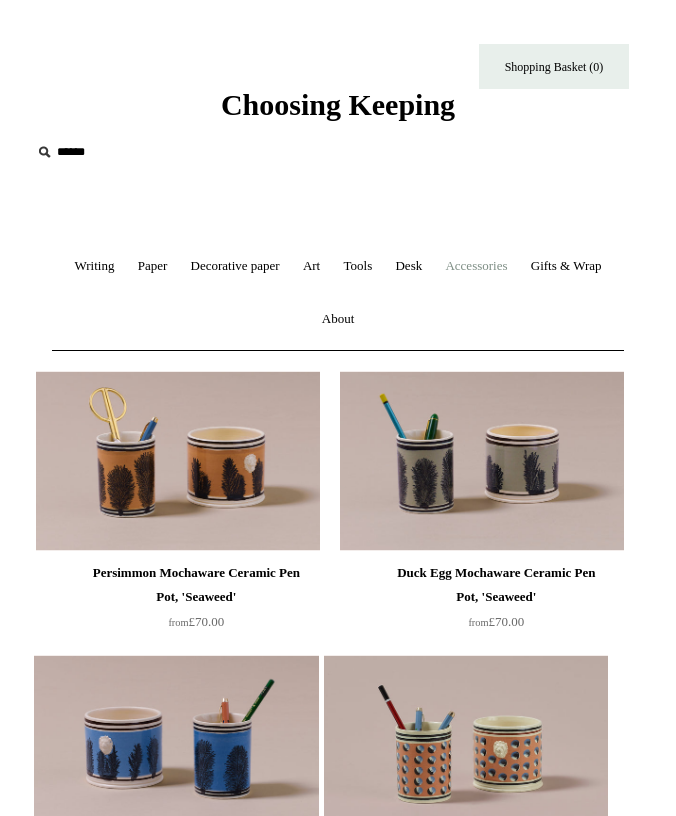 click on "Accessories +" at bounding box center [476, 266] 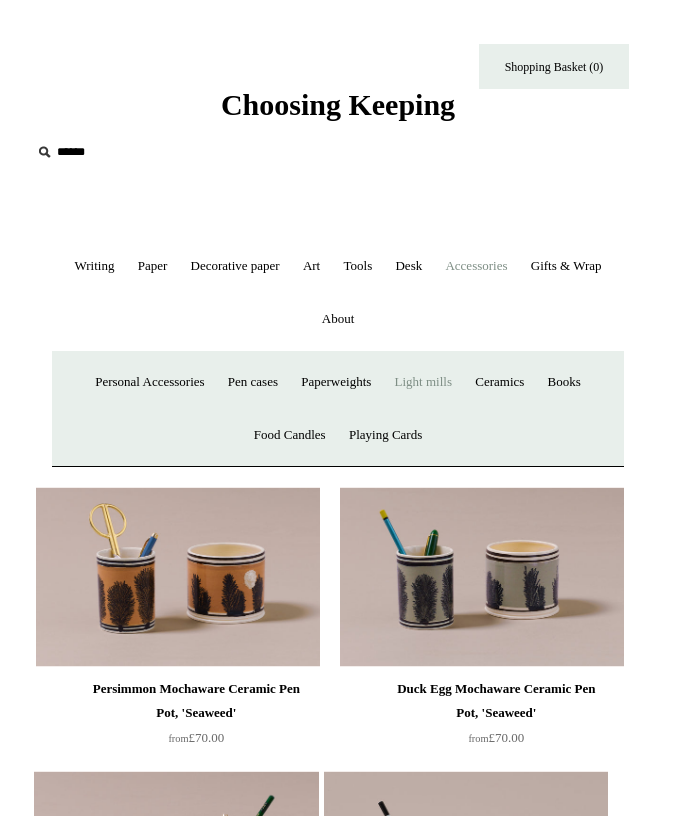 click on "Light mills" at bounding box center [423, 382] 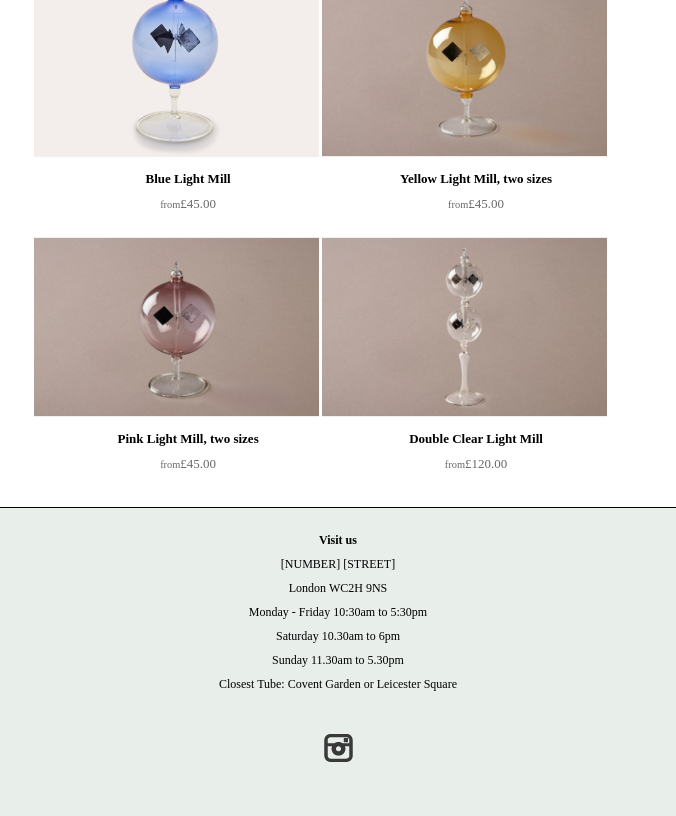 scroll, scrollTop: 0, scrollLeft: 0, axis: both 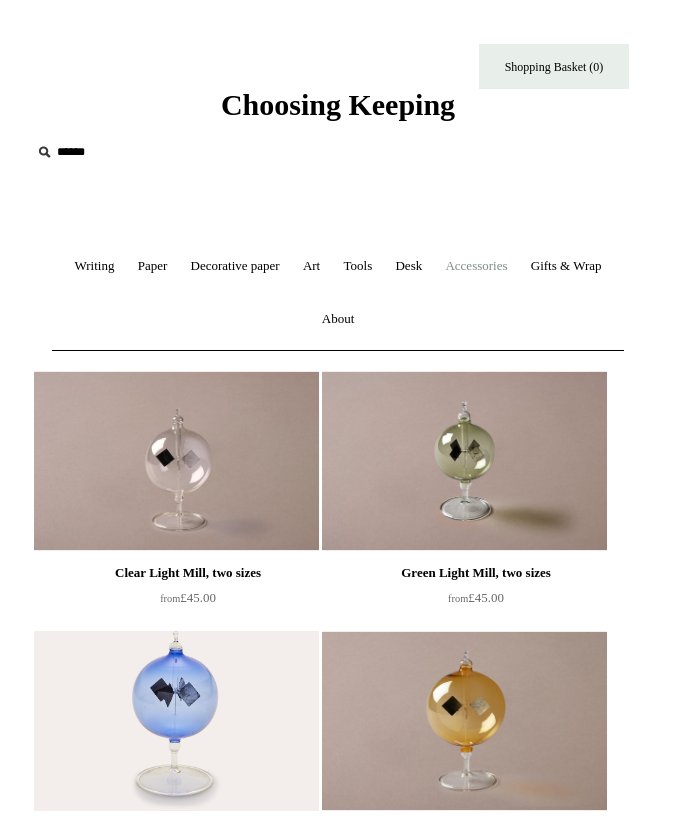 click on "Accessories +" at bounding box center [476, 266] 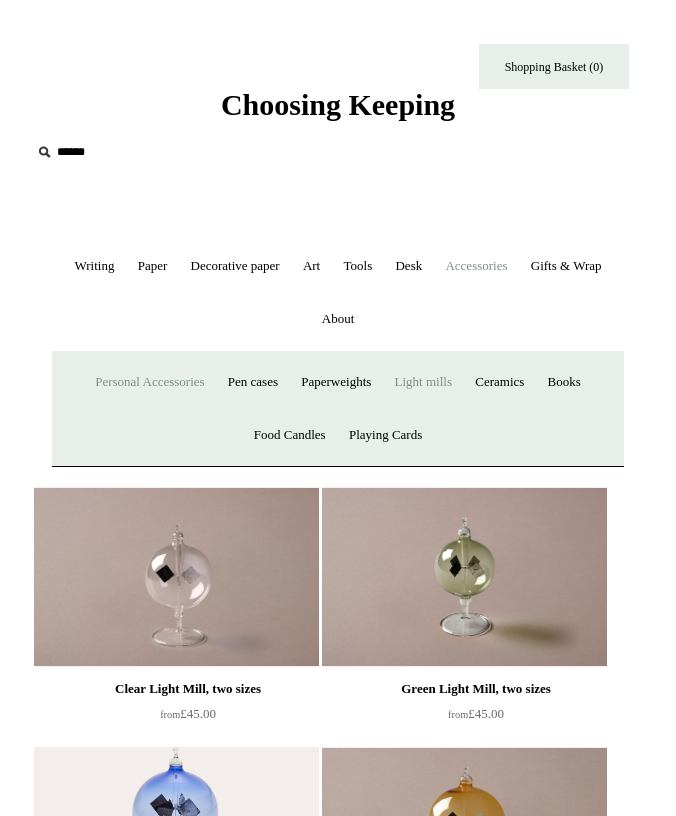 click on "Personal Accessories +" at bounding box center (149, 382) 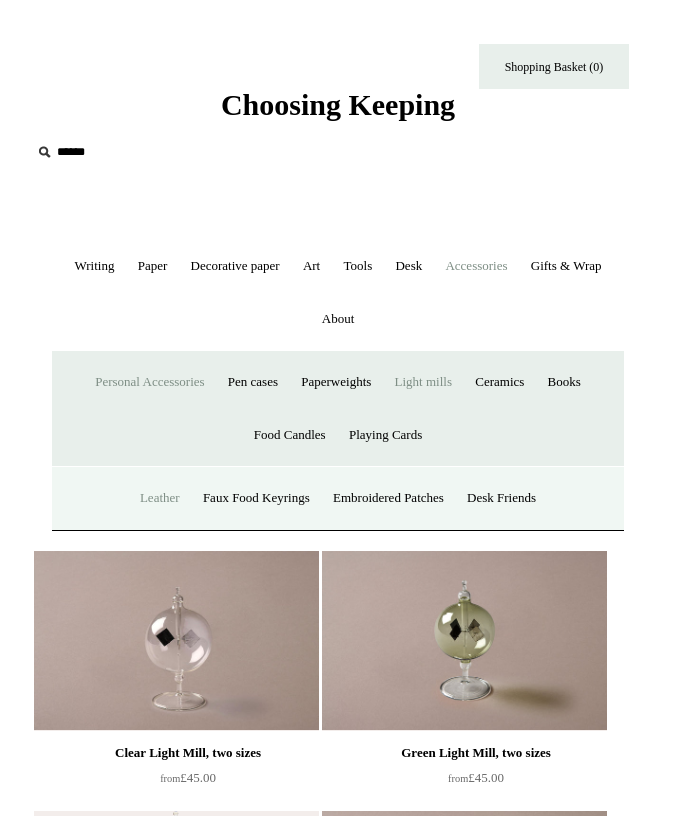 click on "Leather" at bounding box center [160, 498] 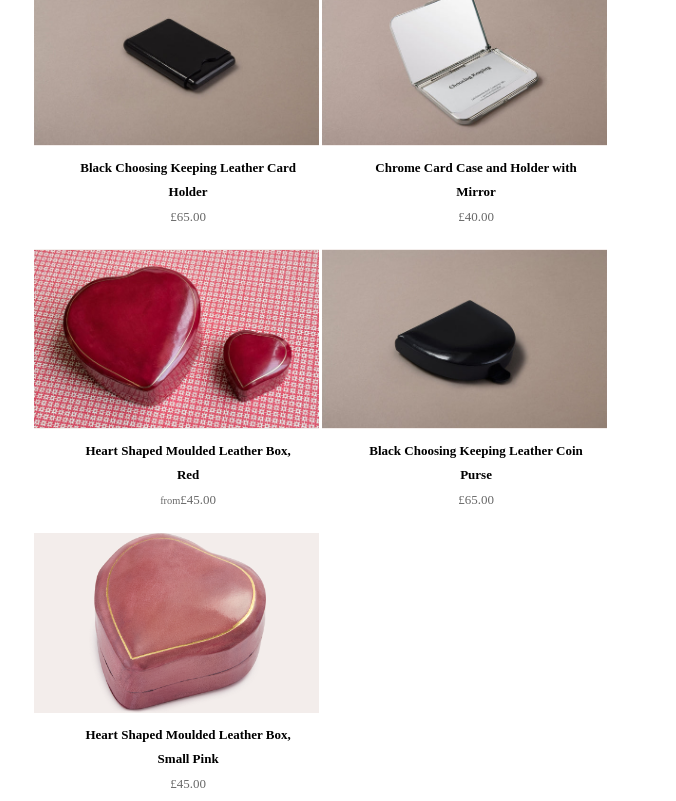 scroll, scrollTop: 0, scrollLeft: 0, axis: both 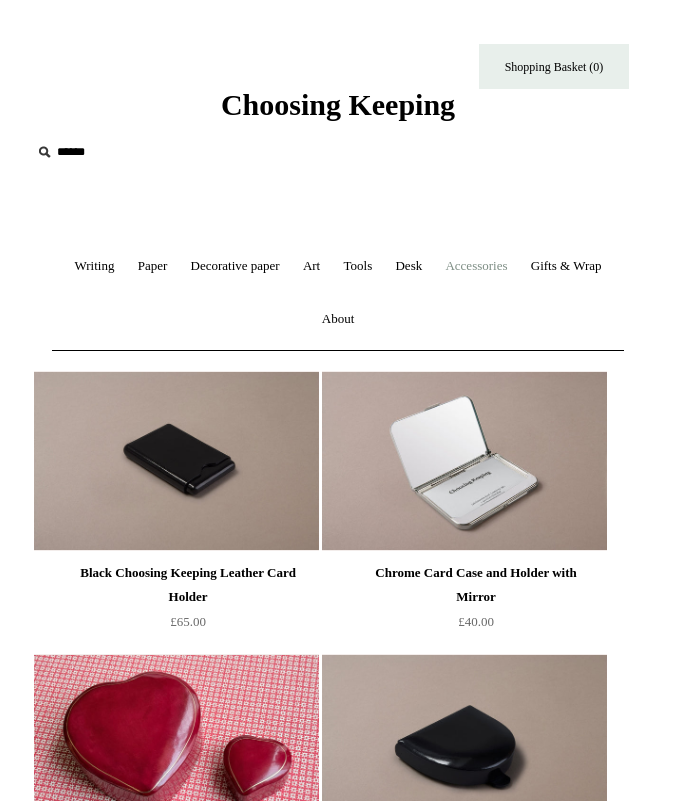 click on "Accessories +" at bounding box center [476, 266] 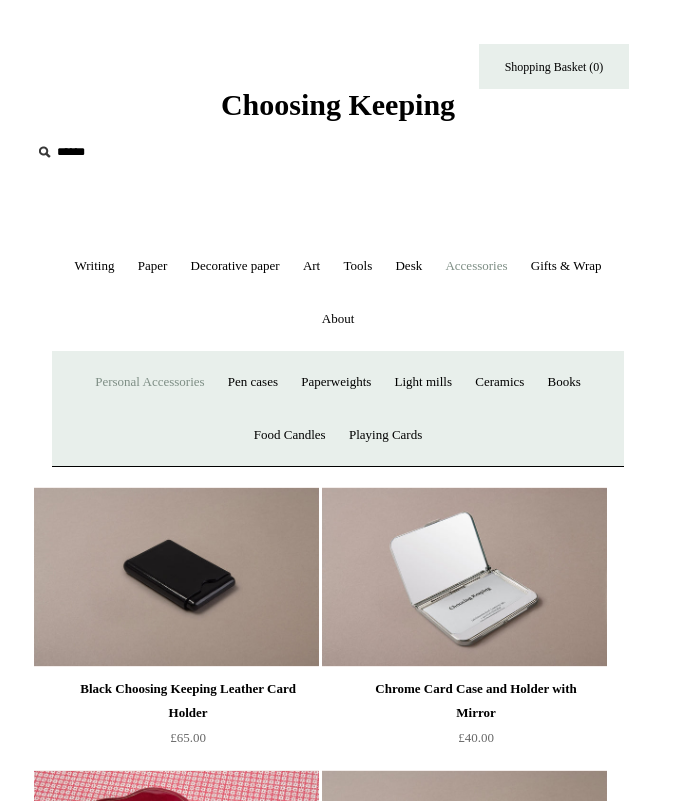 click on "Personal Accessories +" at bounding box center (149, 382) 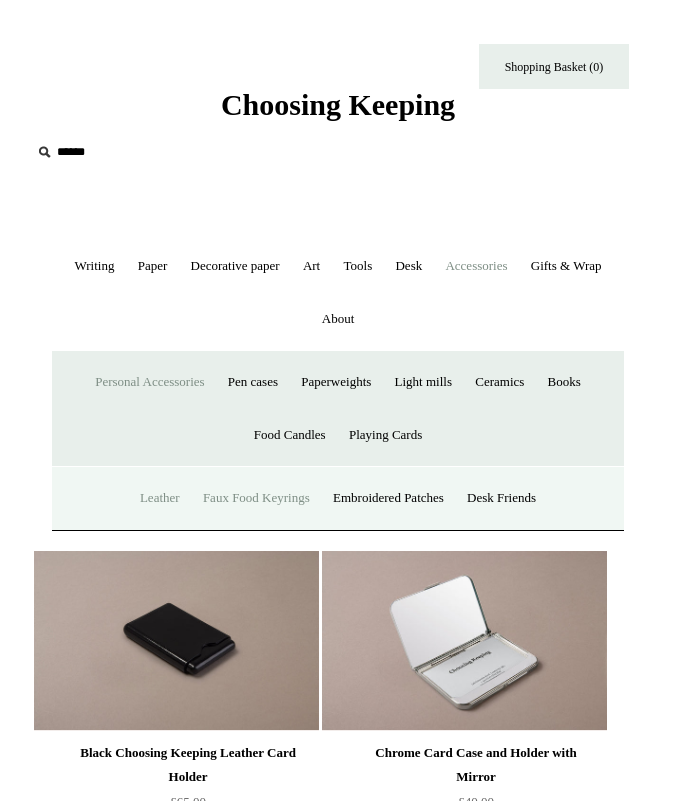 click on "Faux Food Keyrings" at bounding box center [256, 498] 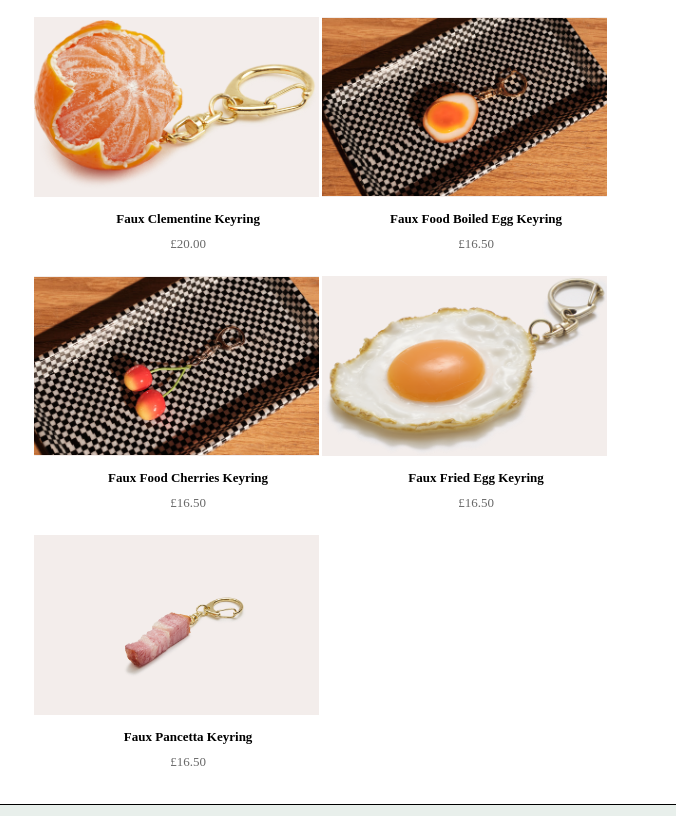 scroll, scrollTop: 0, scrollLeft: 0, axis: both 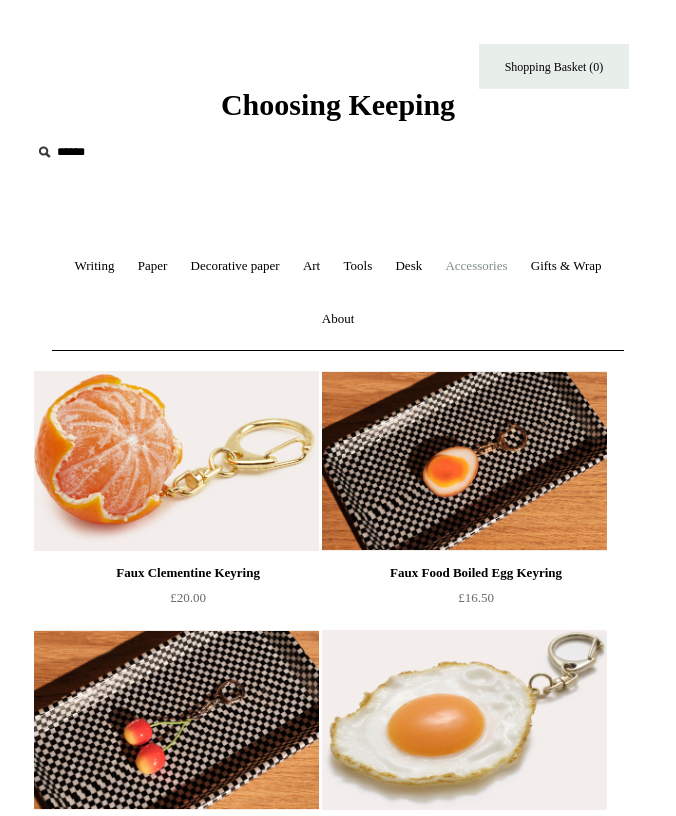 click on "Accessories +" at bounding box center [476, 266] 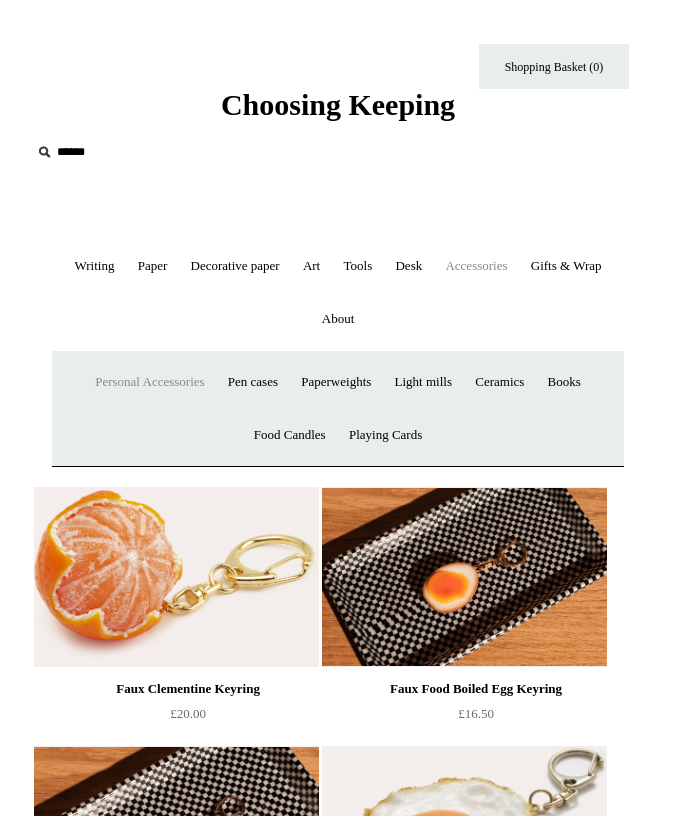 drag, startPoint x: 131, startPoint y: 395, endPoint x: 129, endPoint y: 385, distance: 10.198039 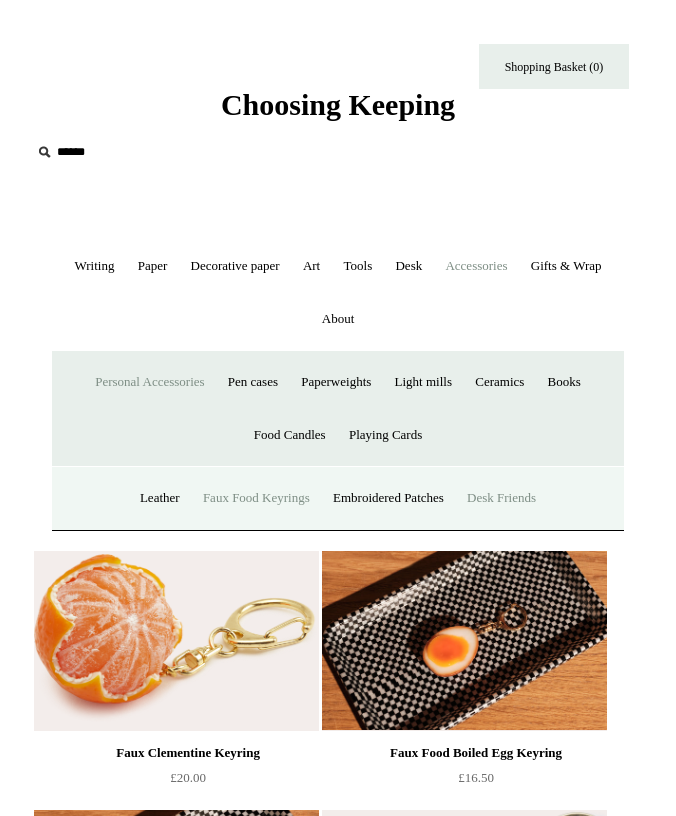 click on "Desk Friends" at bounding box center (501, 498) 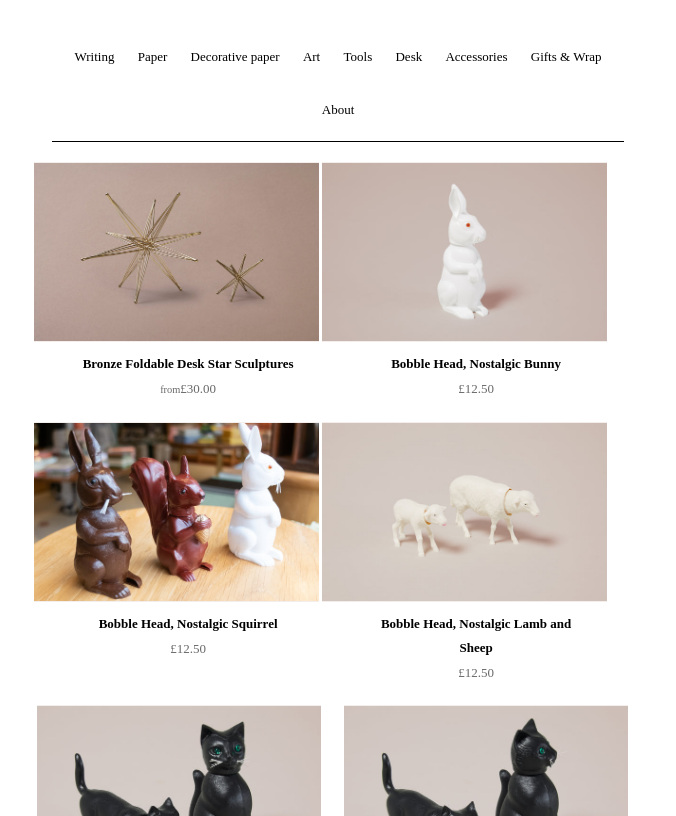 scroll, scrollTop: 52, scrollLeft: 0, axis: vertical 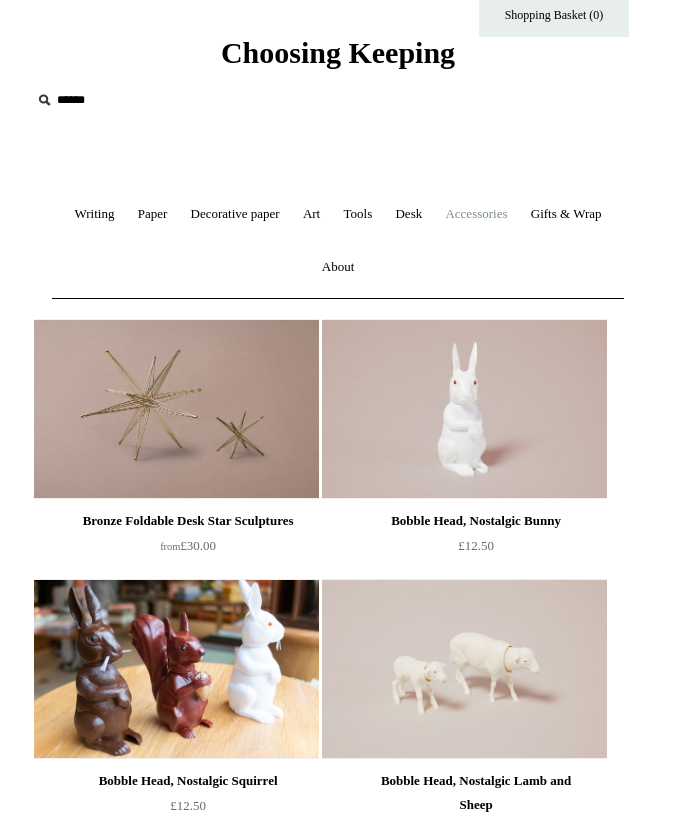 click on "Accessories +" at bounding box center [476, 214] 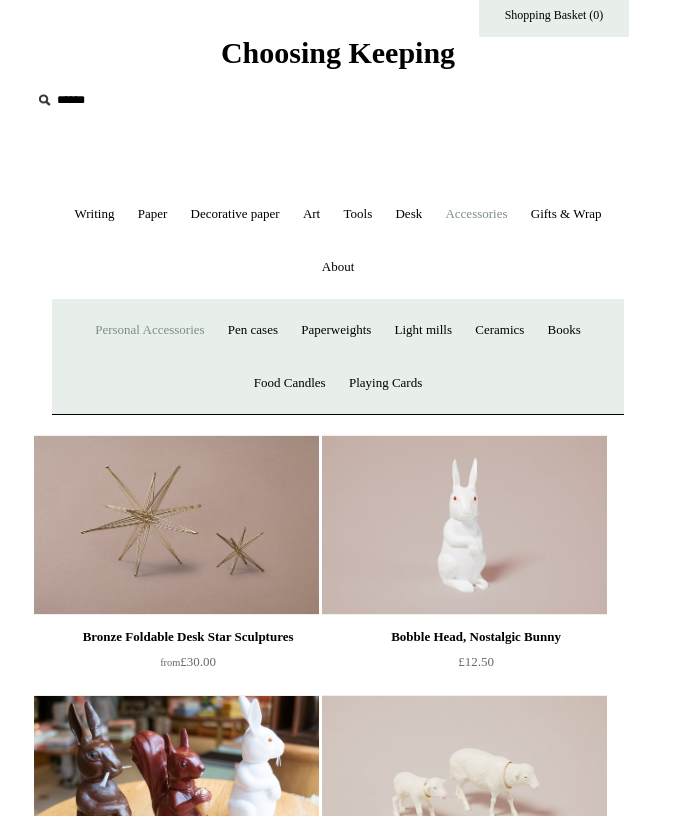 click on "Personal Accessories +" at bounding box center (149, 330) 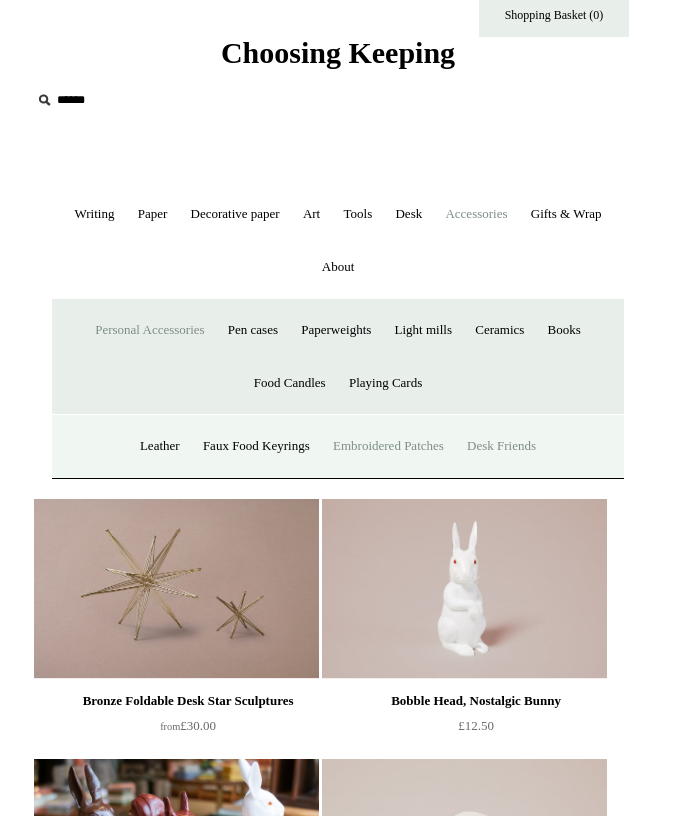 click on "Embroidered Patches" at bounding box center (388, 446) 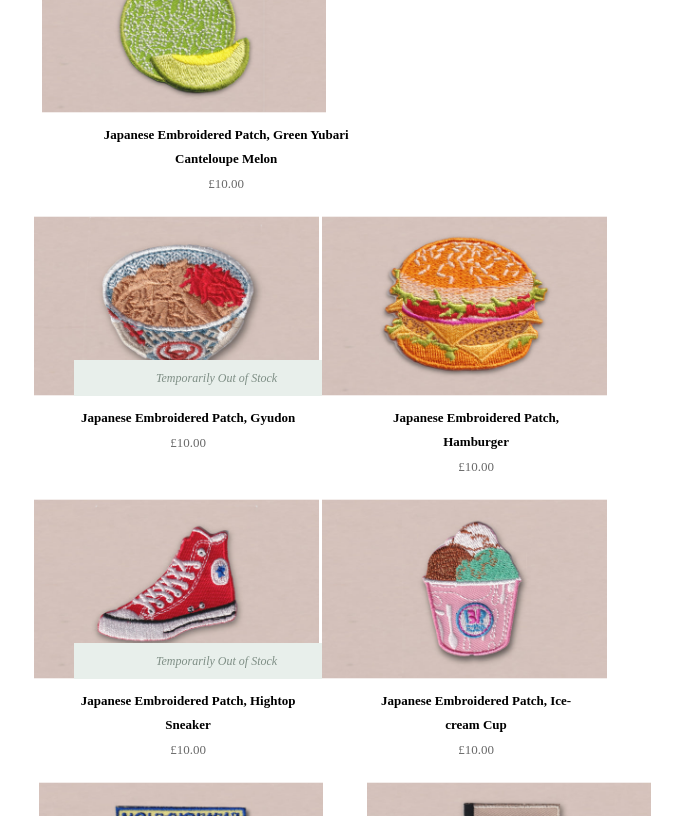scroll, scrollTop: 0, scrollLeft: 0, axis: both 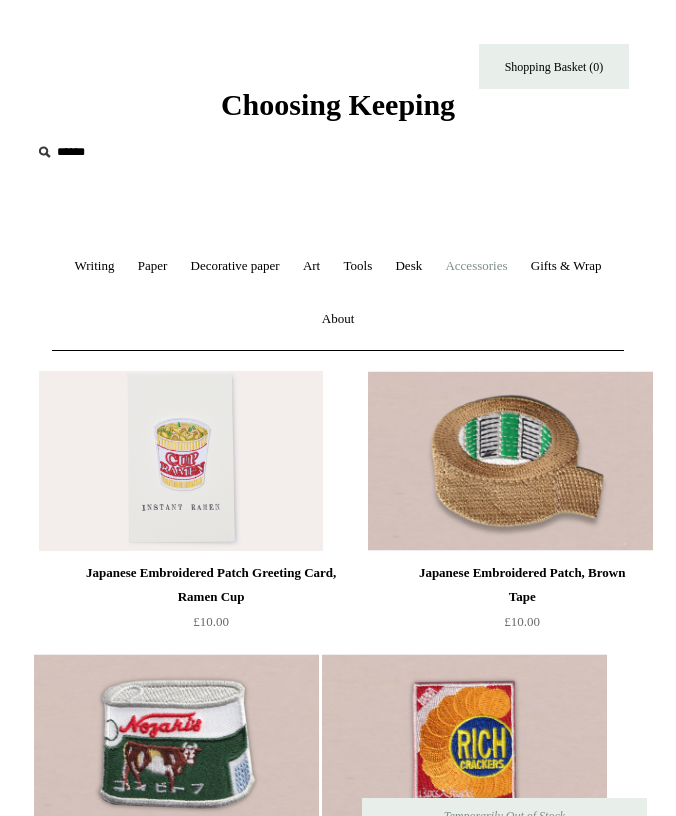 click on "Accessories +" at bounding box center [476, 266] 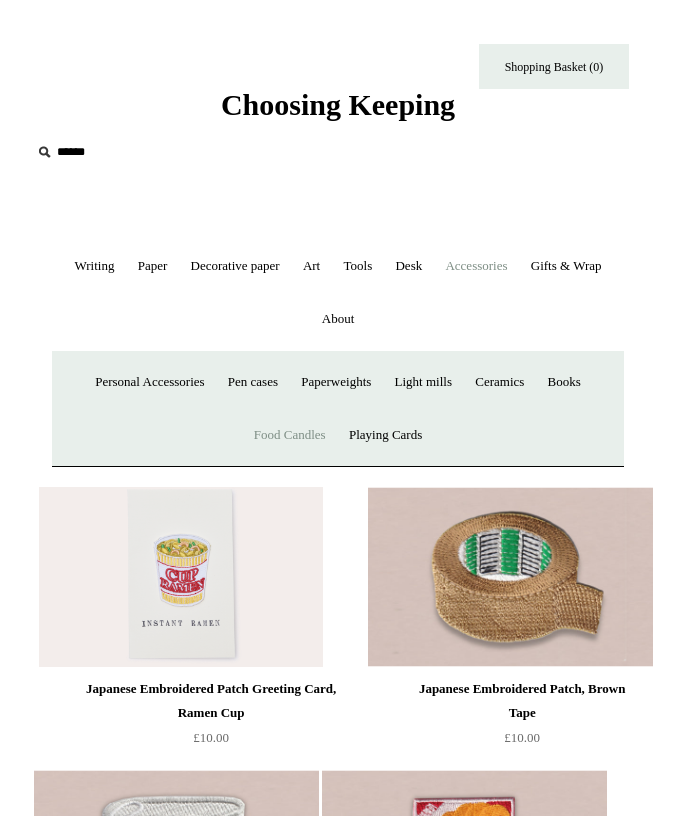 click on "Food Candles" at bounding box center [290, 435] 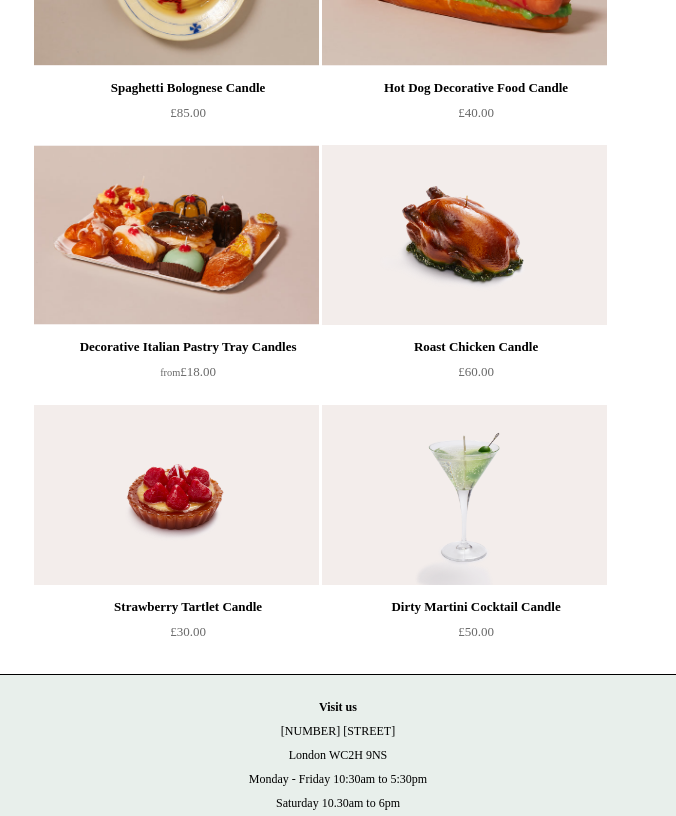 scroll, scrollTop: 778, scrollLeft: 0, axis: vertical 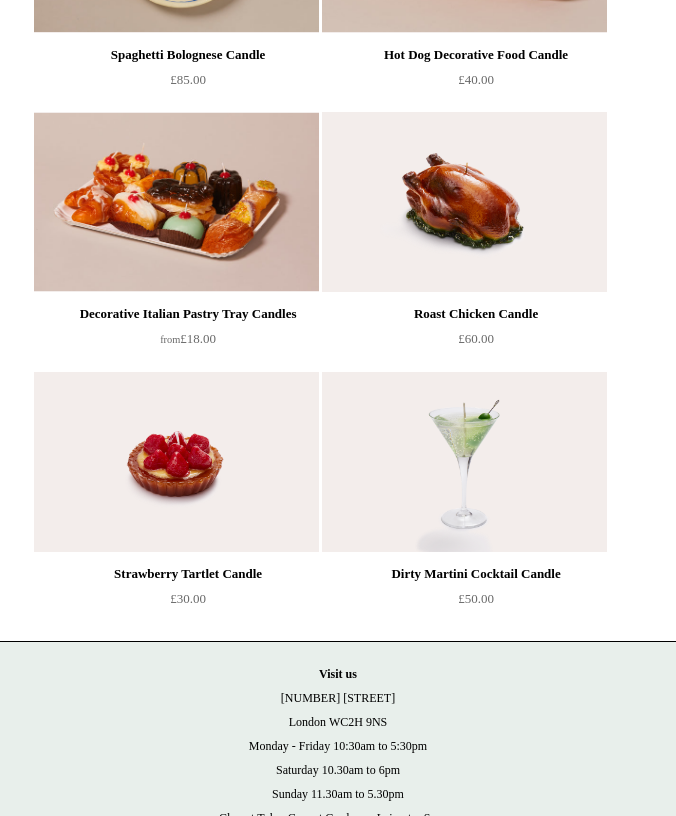click at bounding box center (176, 462) 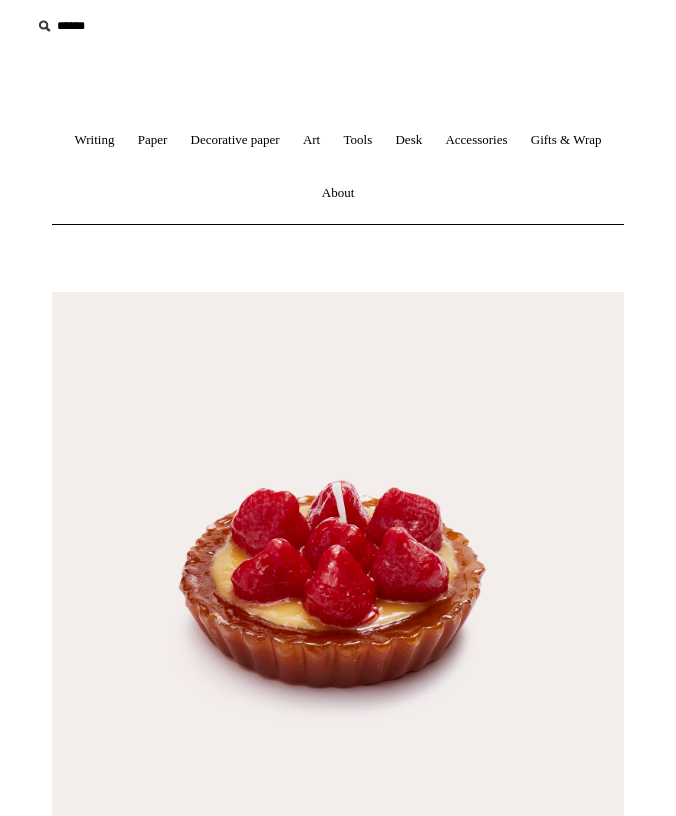 scroll, scrollTop: 246, scrollLeft: 0, axis: vertical 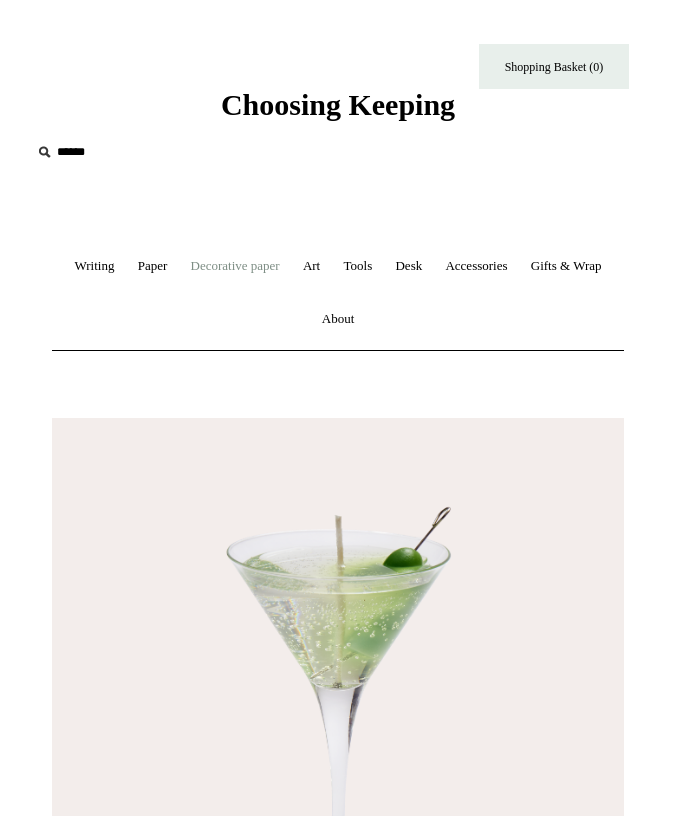 click on "Decorative paper +" at bounding box center (235, 266) 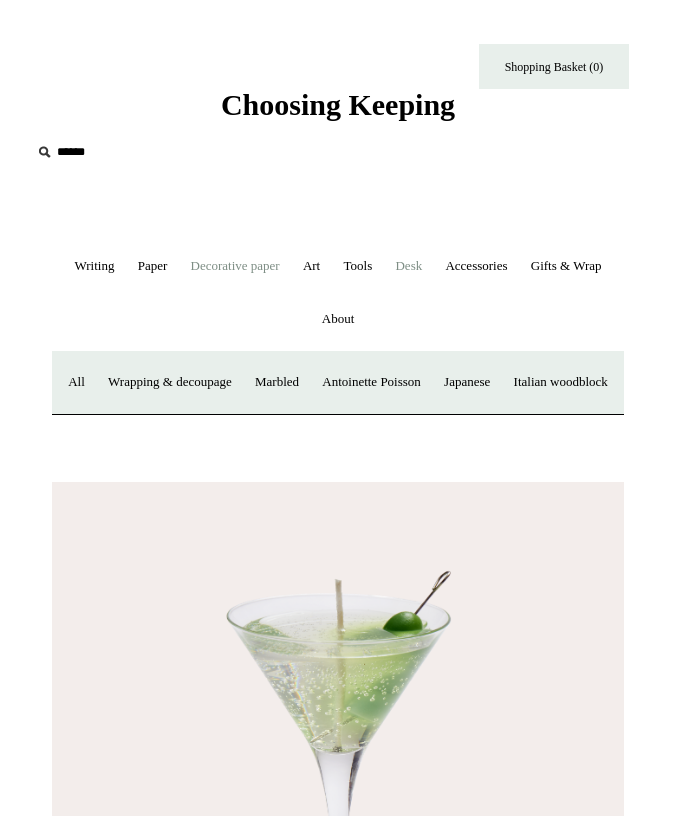 click on "Desk +" at bounding box center [408, 266] 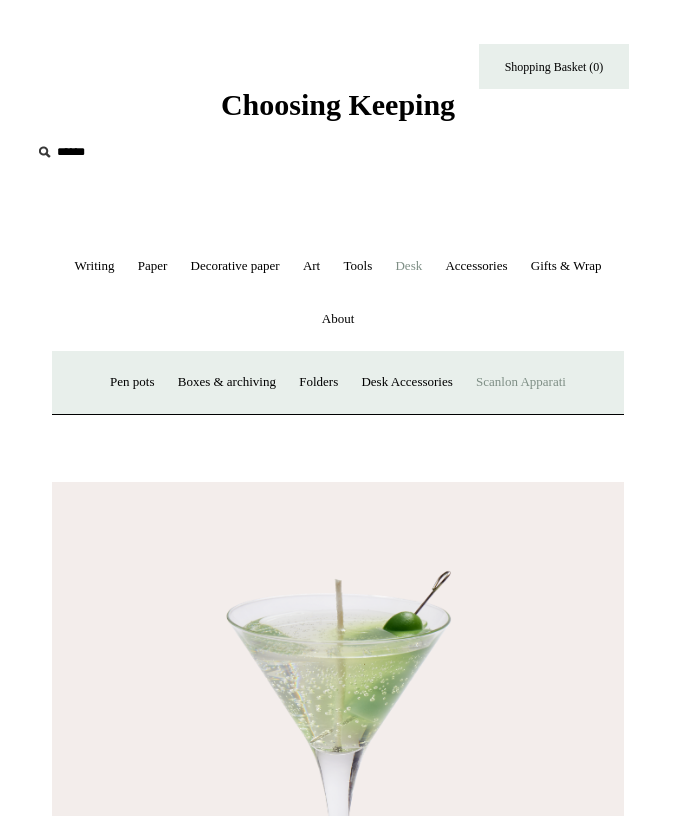 click on "Scanlon Apparati" at bounding box center (521, 382) 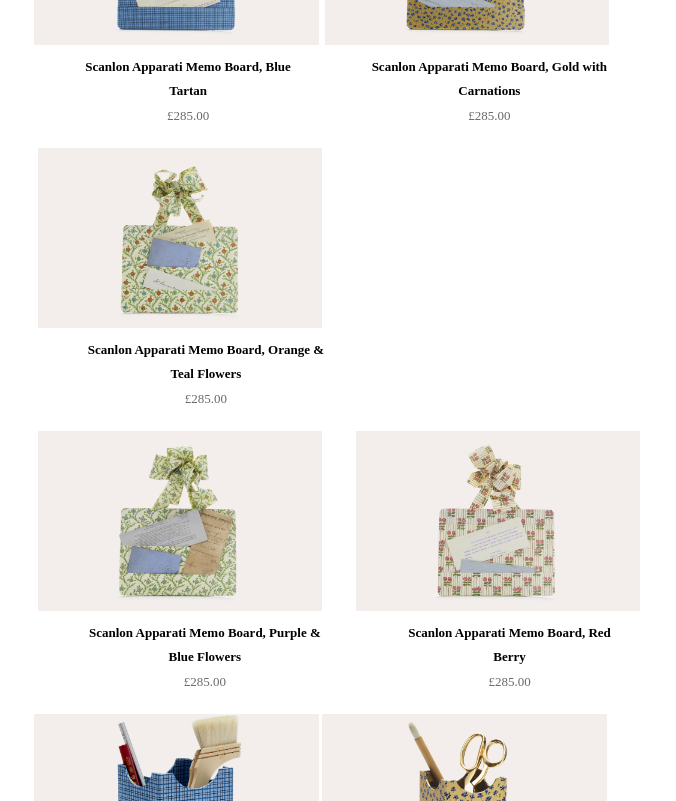 scroll, scrollTop: 0, scrollLeft: 0, axis: both 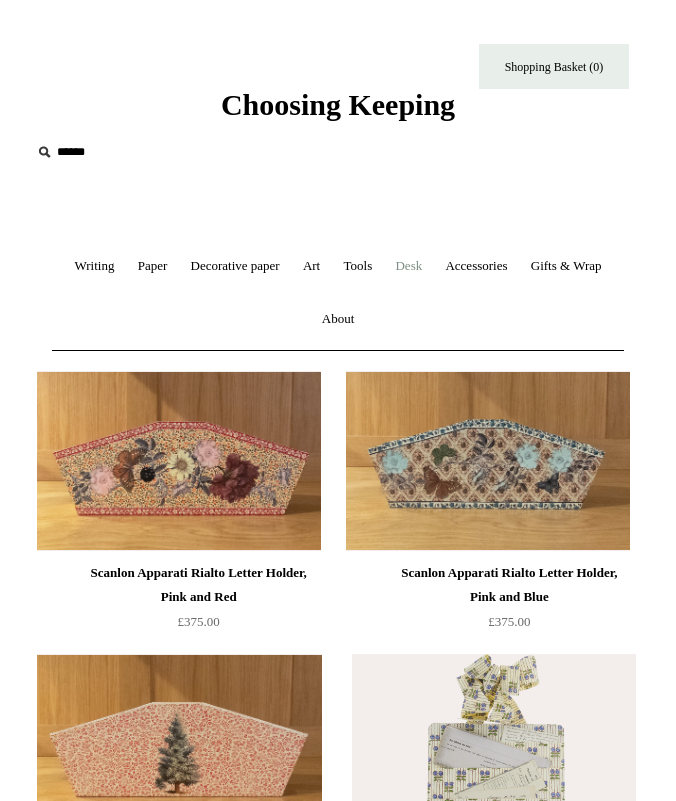 click on "Desk +" at bounding box center [408, 266] 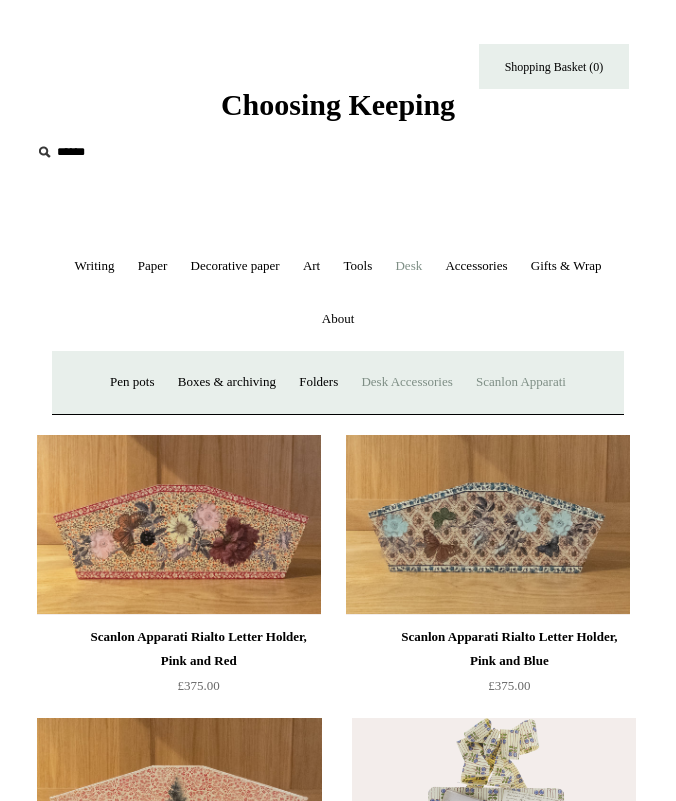 click on "Desk Accessories" at bounding box center (406, 382) 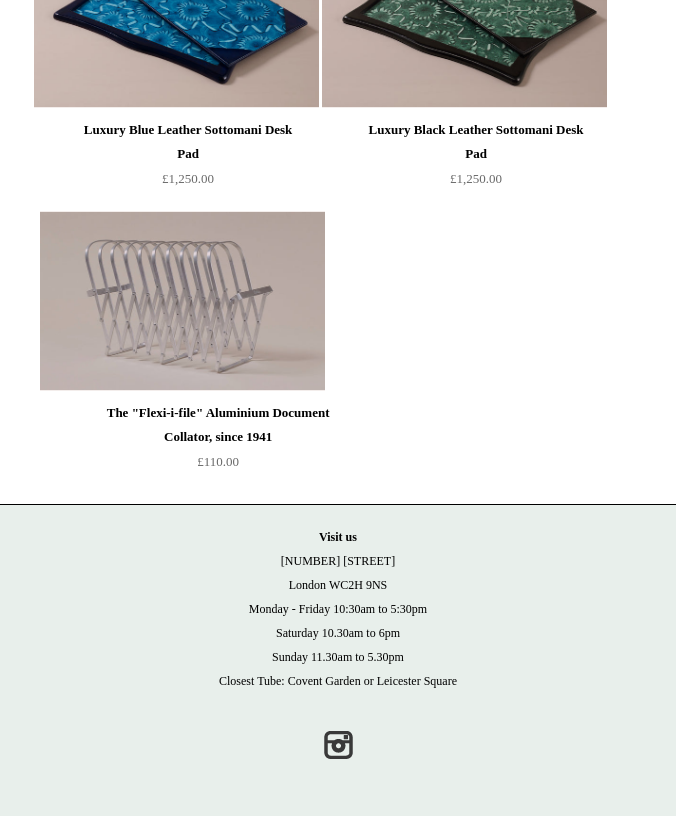 scroll, scrollTop: 0, scrollLeft: 0, axis: both 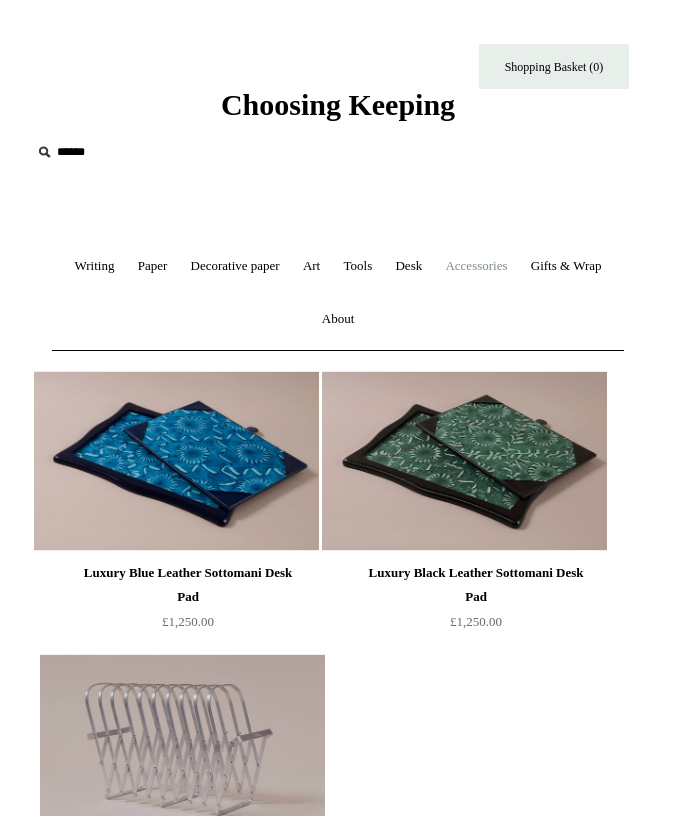 click on "Accessories +" at bounding box center (476, 266) 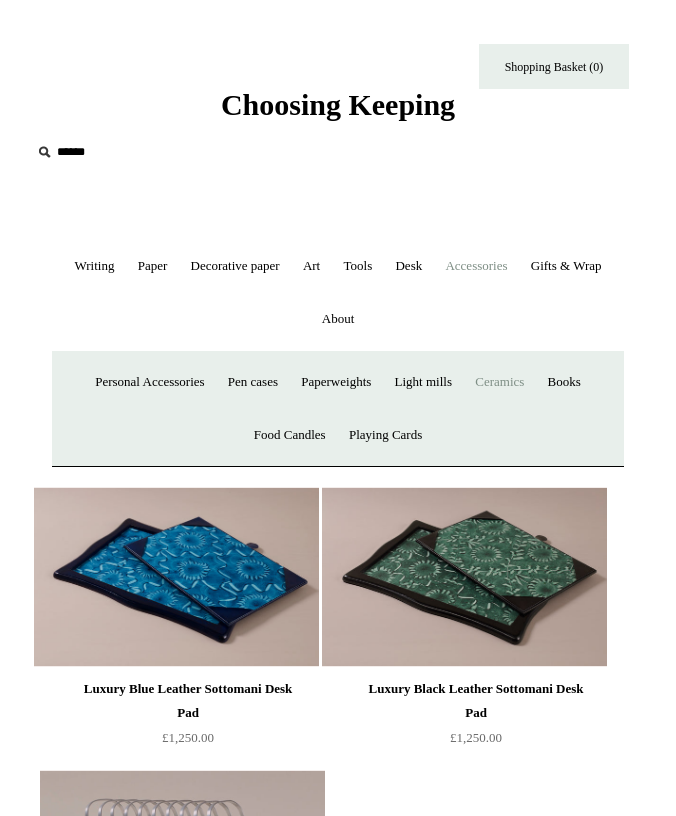 click on "Ceramics  +" at bounding box center [499, 382] 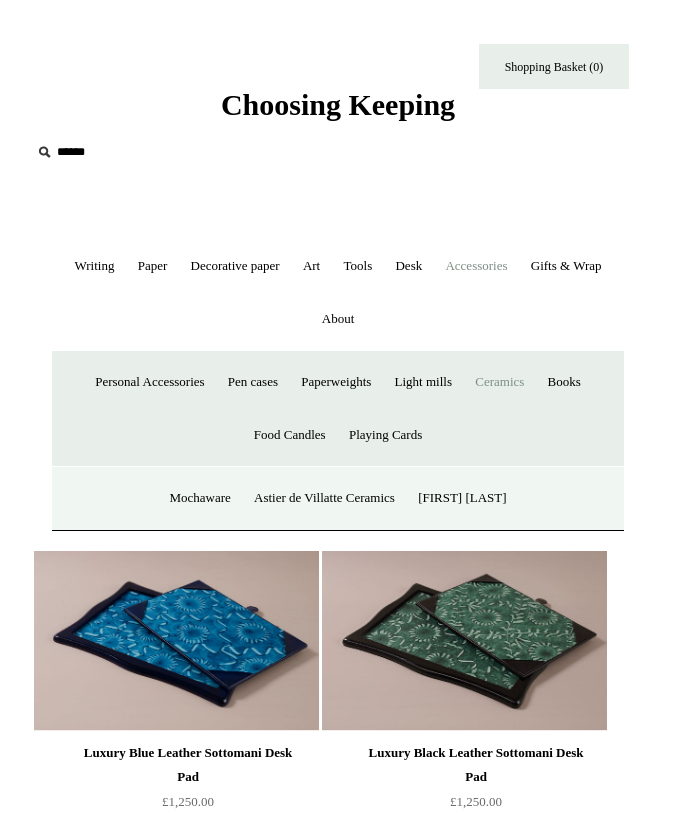 click on "Menu
Choosing Keeping
*
Shipping Information
Shopping Basket (0)
*
⤺
+" at bounding box center (338, 720) 